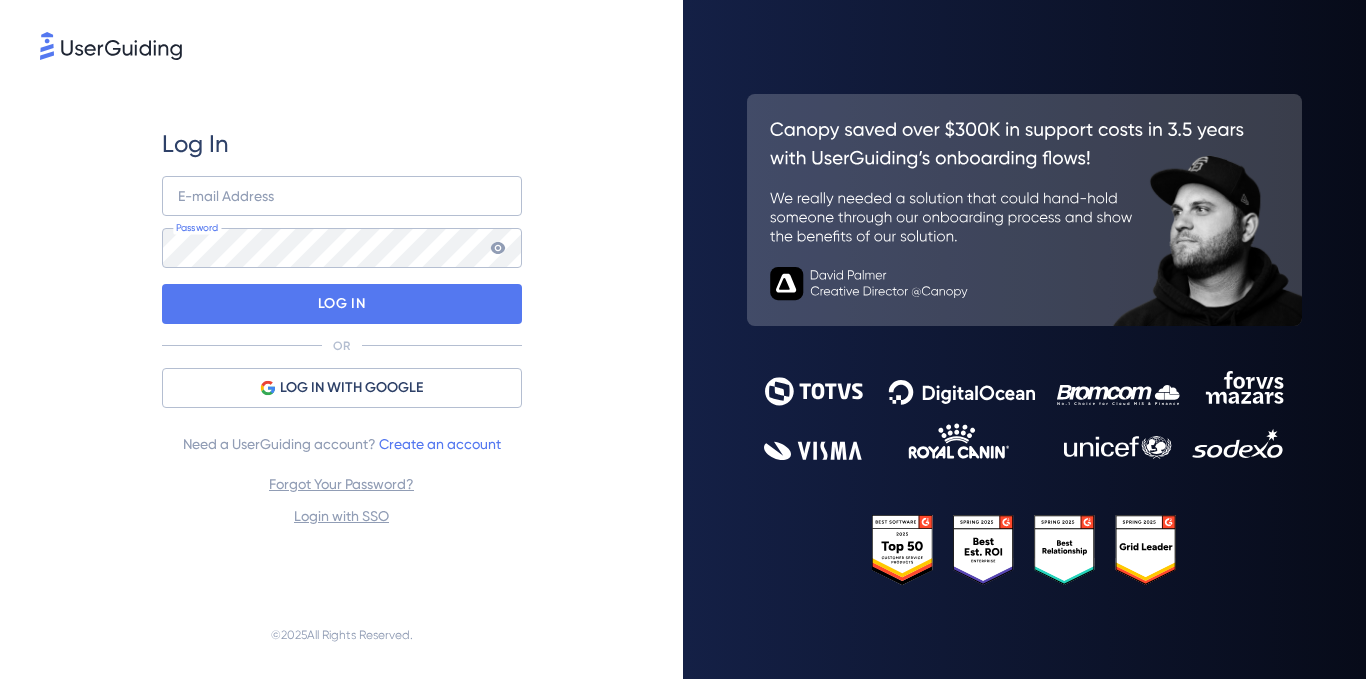 scroll, scrollTop: 0, scrollLeft: 0, axis: both 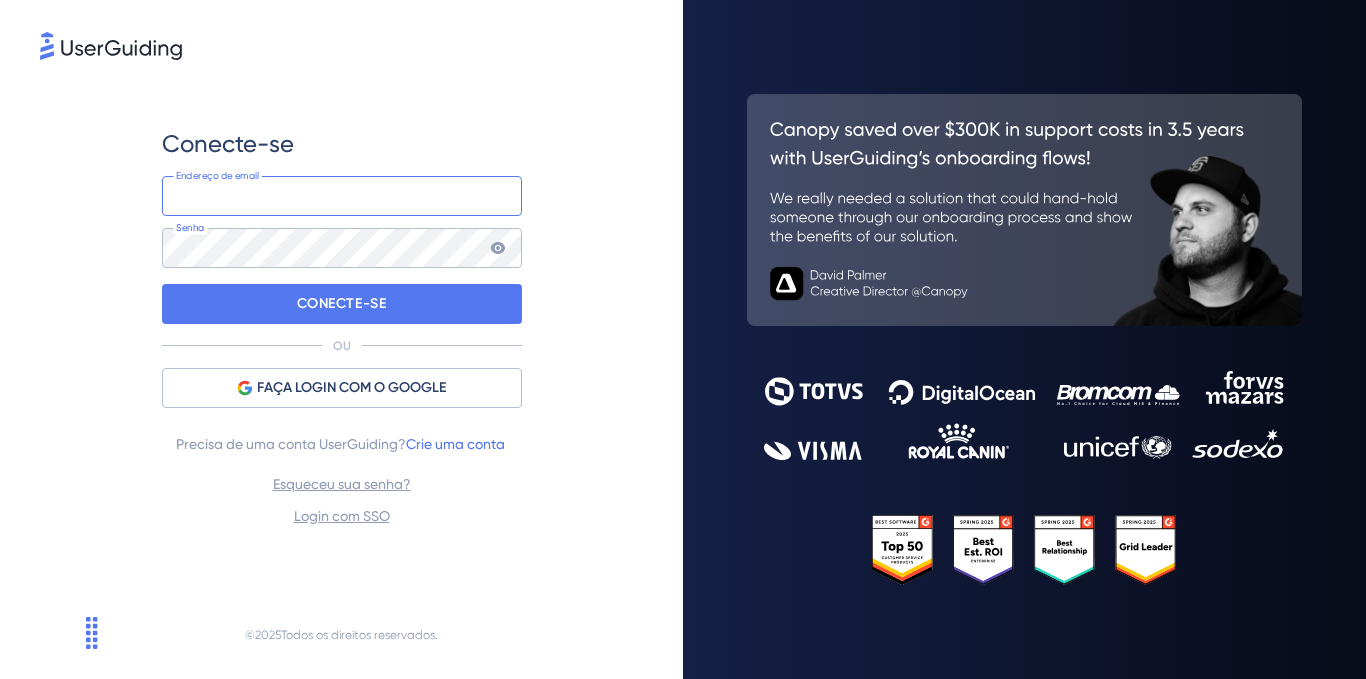 click at bounding box center [342, 196] 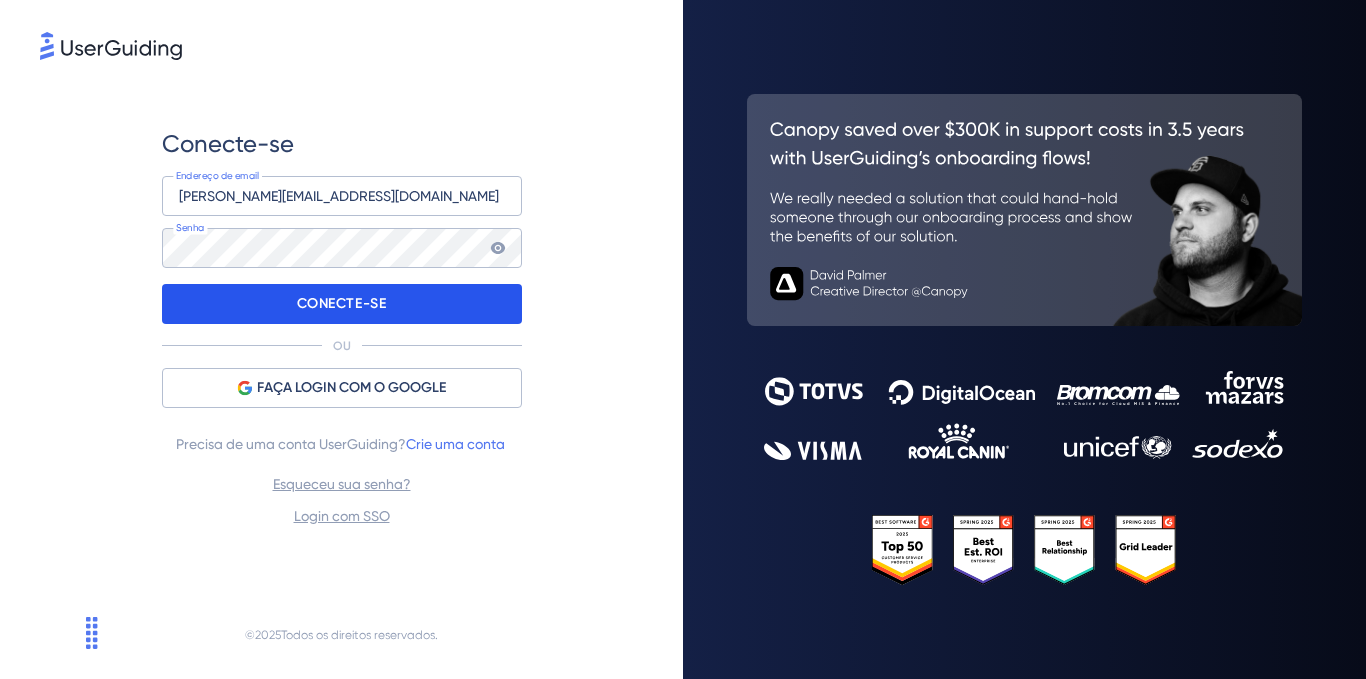 click on "CONECTE-SE" at bounding box center [342, 304] 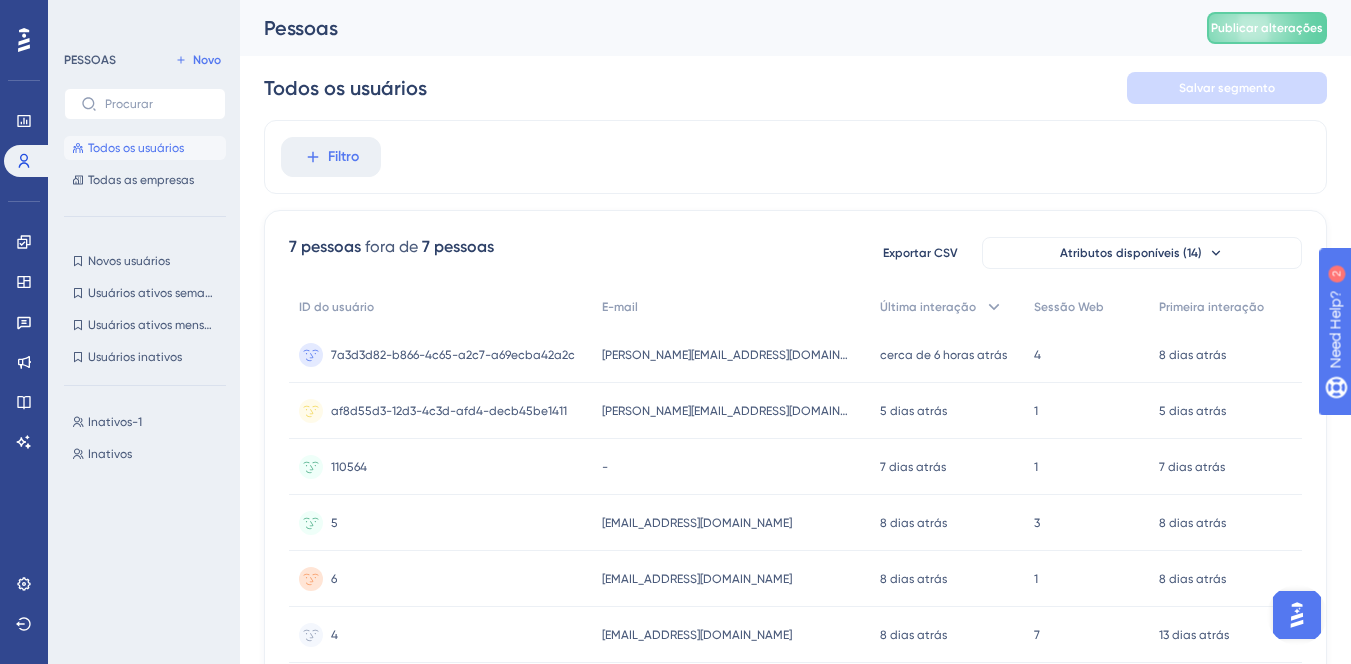 scroll, scrollTop: 0, scrollLeft: 0, axis: both 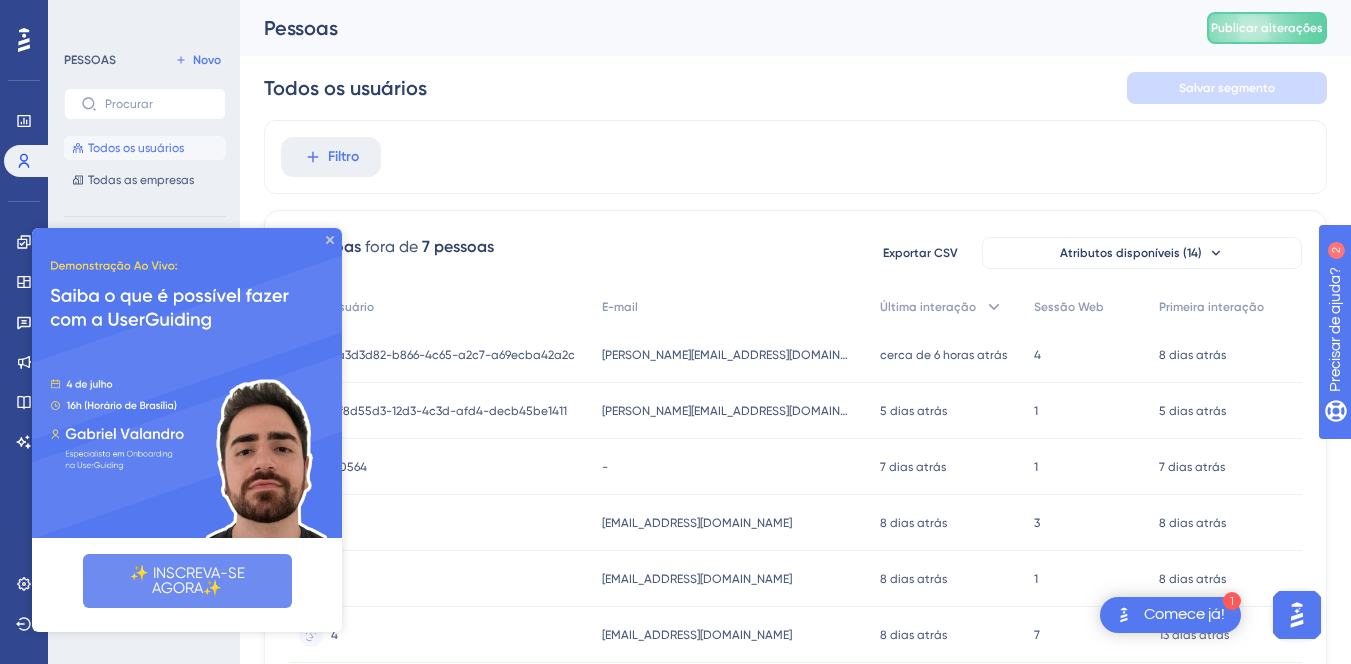 click on "7a3d3d82-b866-4c65-a2c7-a69ecba42a2c" at bounding box center (453, 355) 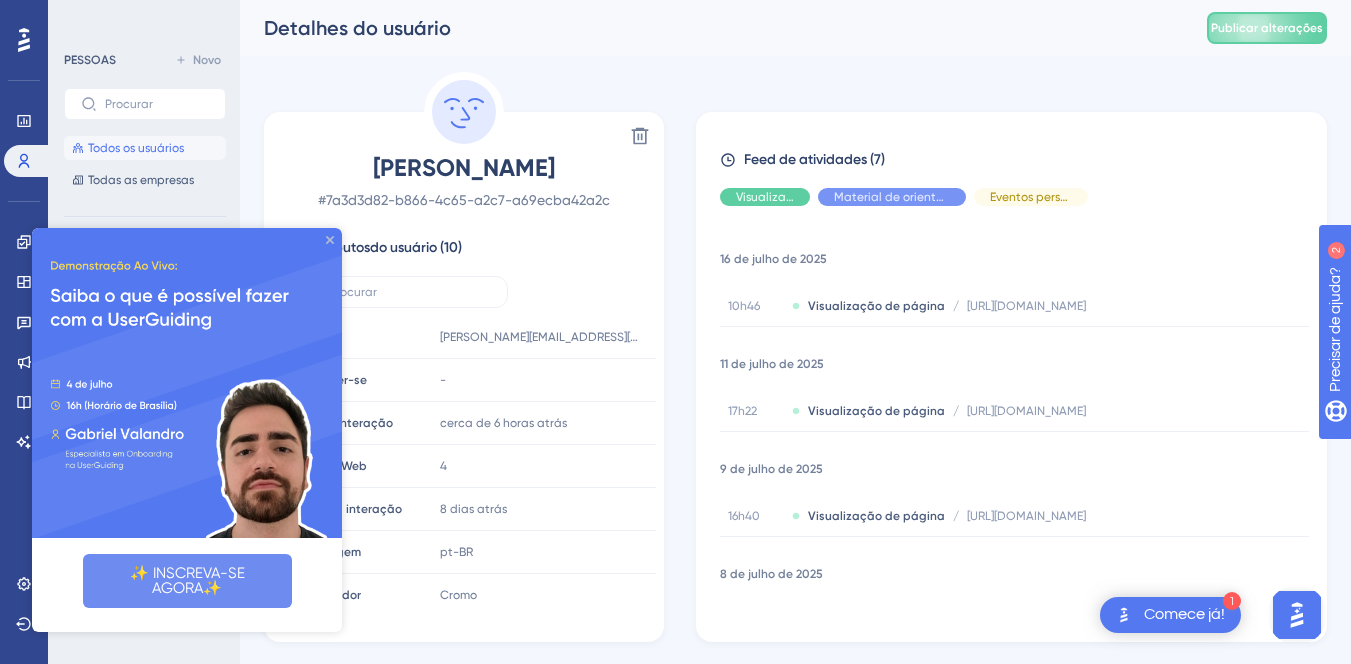 click 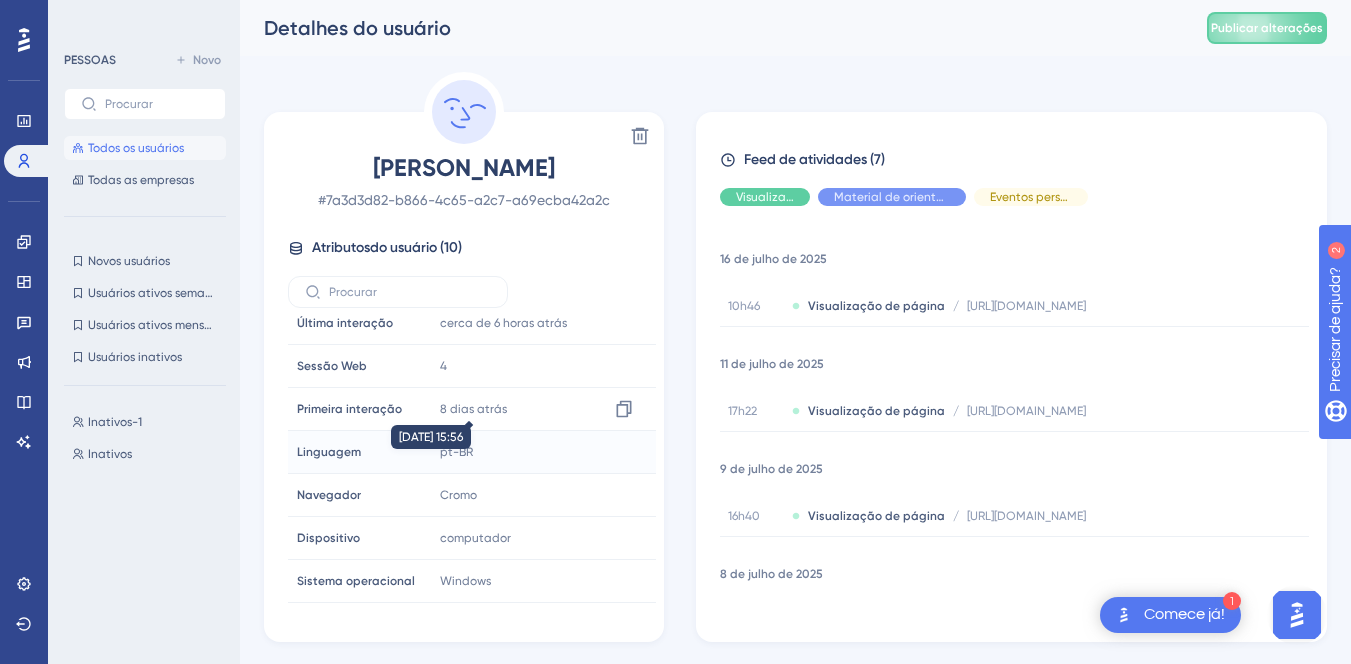 scroll, scrollTop: 136, scrollLeft: 0, axis: vertical 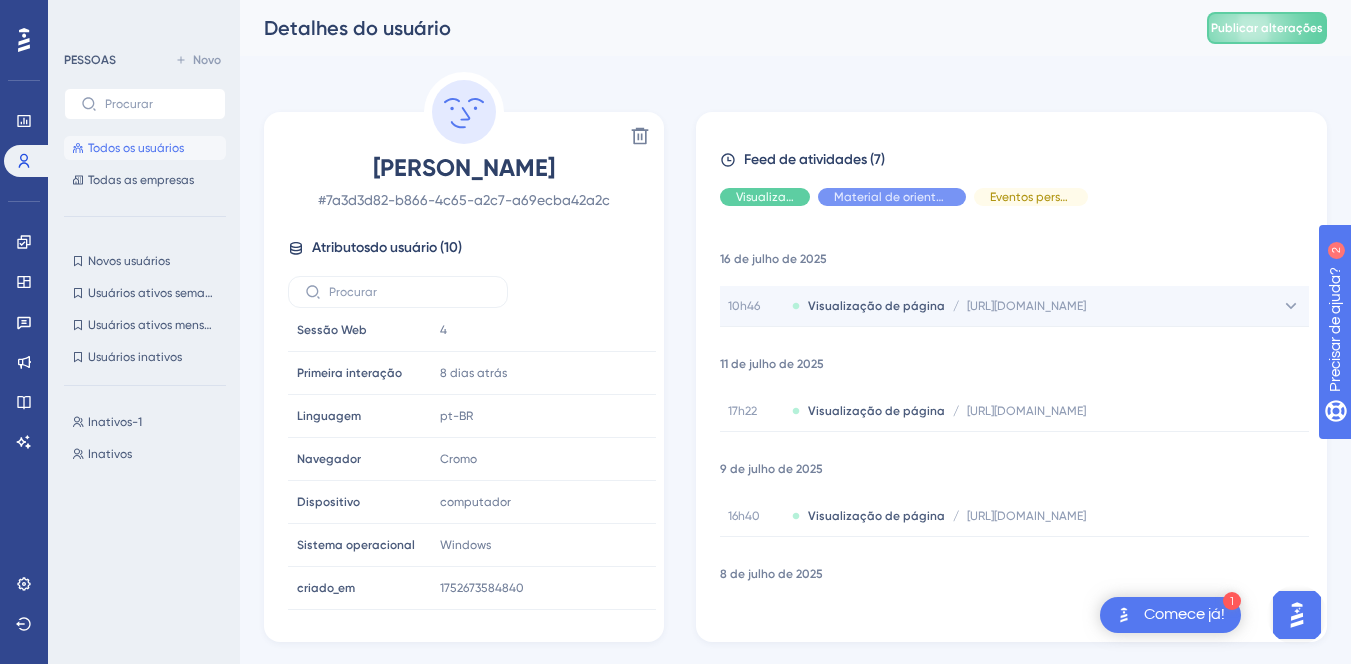 click on "[URL][DOMAIN_NAME]" at bounding box center [1026, 306] 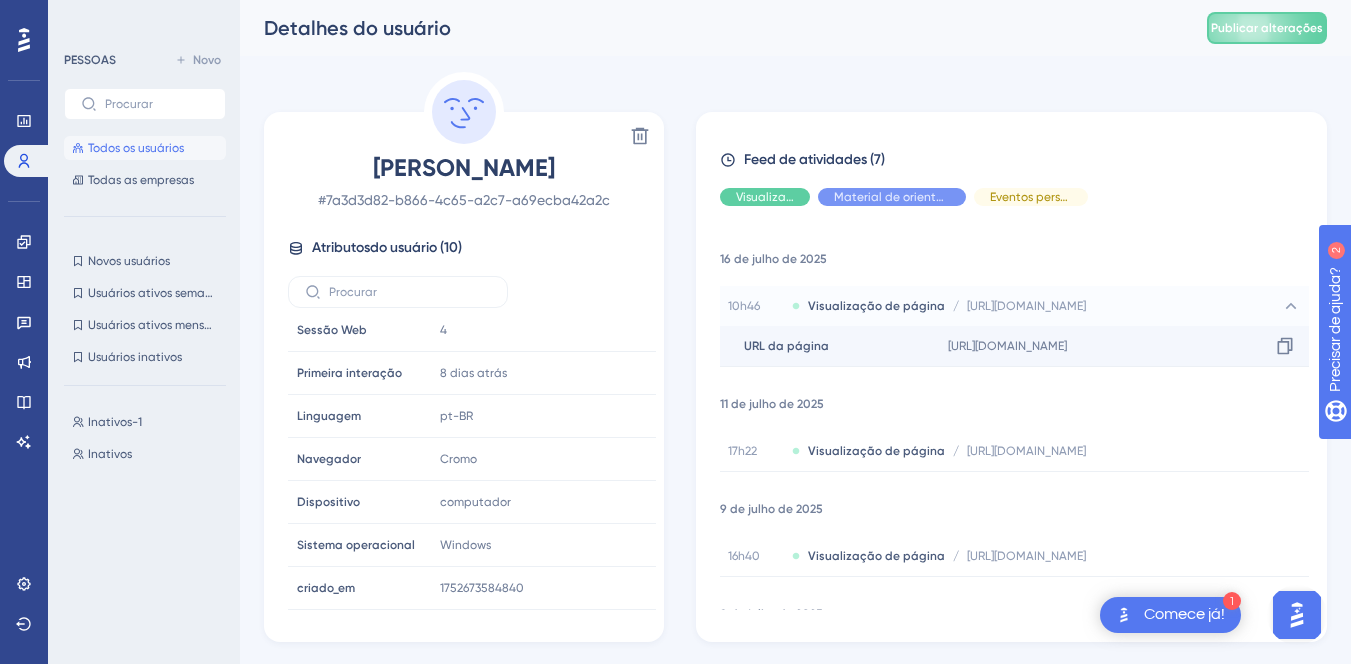 click on "[URL][DOMAIN_NAME]" at bounding box center (1007, 346) 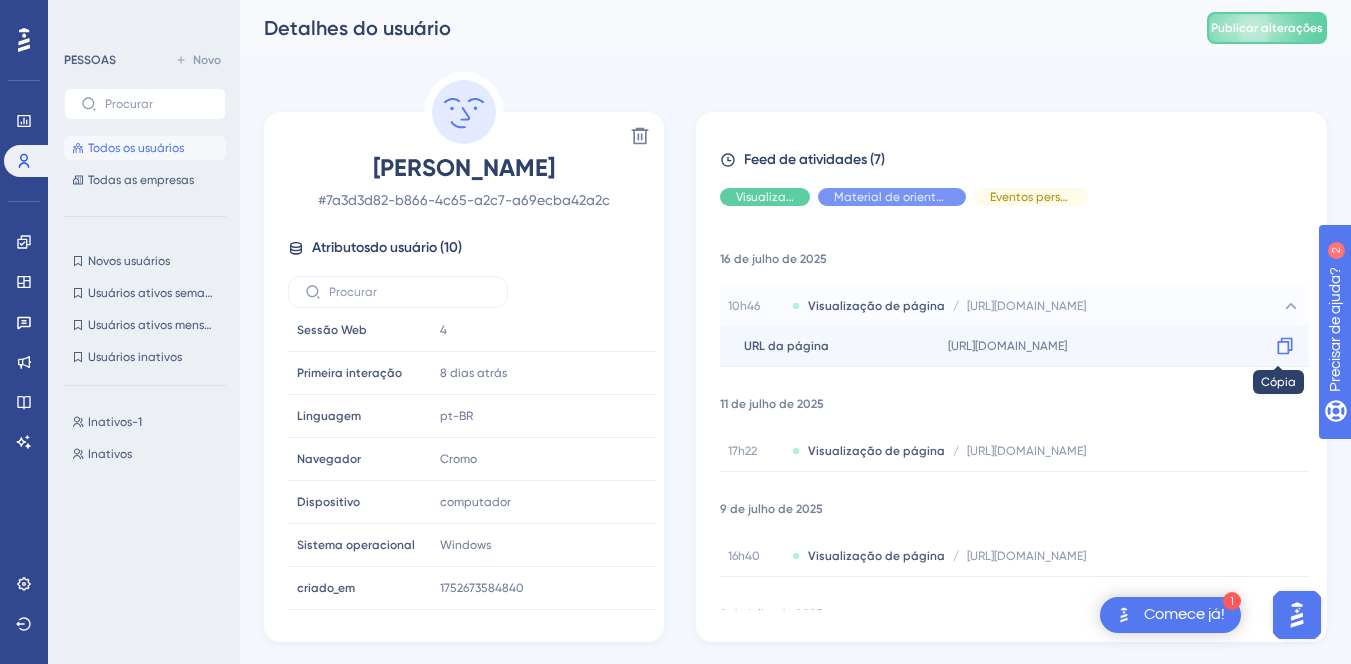 click 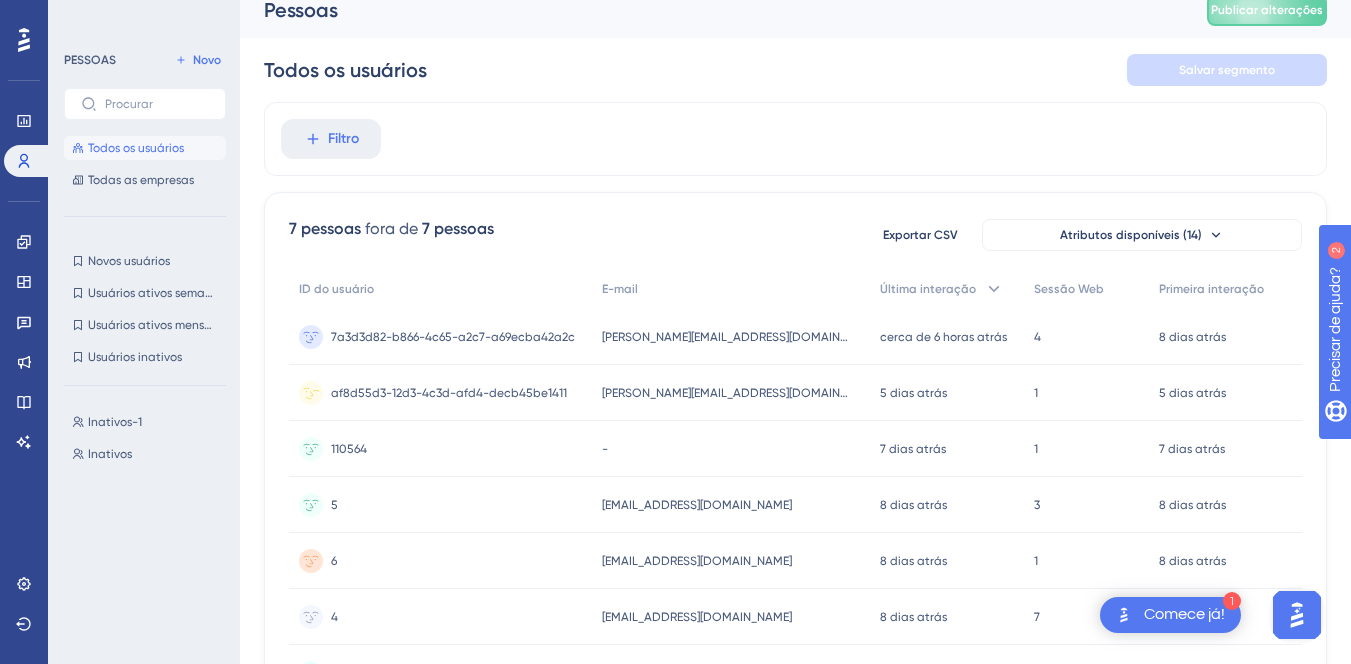 scroll, scrollTop: 0, scrollLeft: 0, axis: both 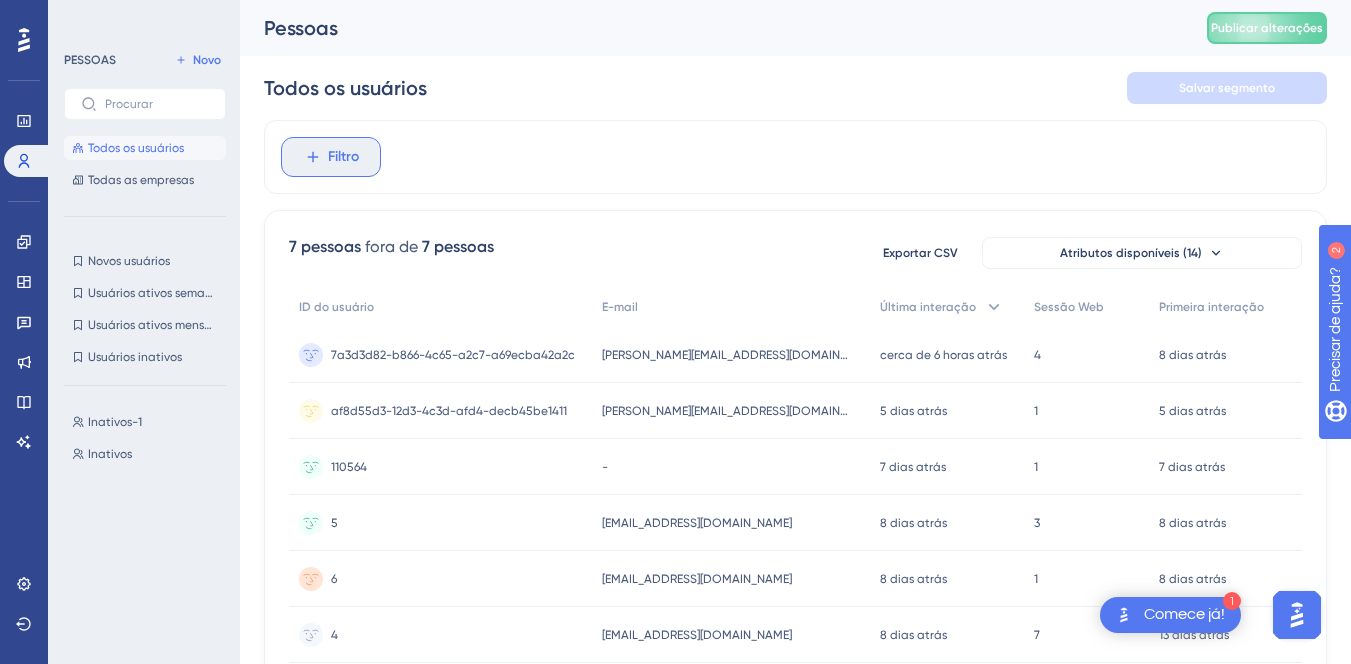 click on "Filtro" at bounding box center (343, 157) 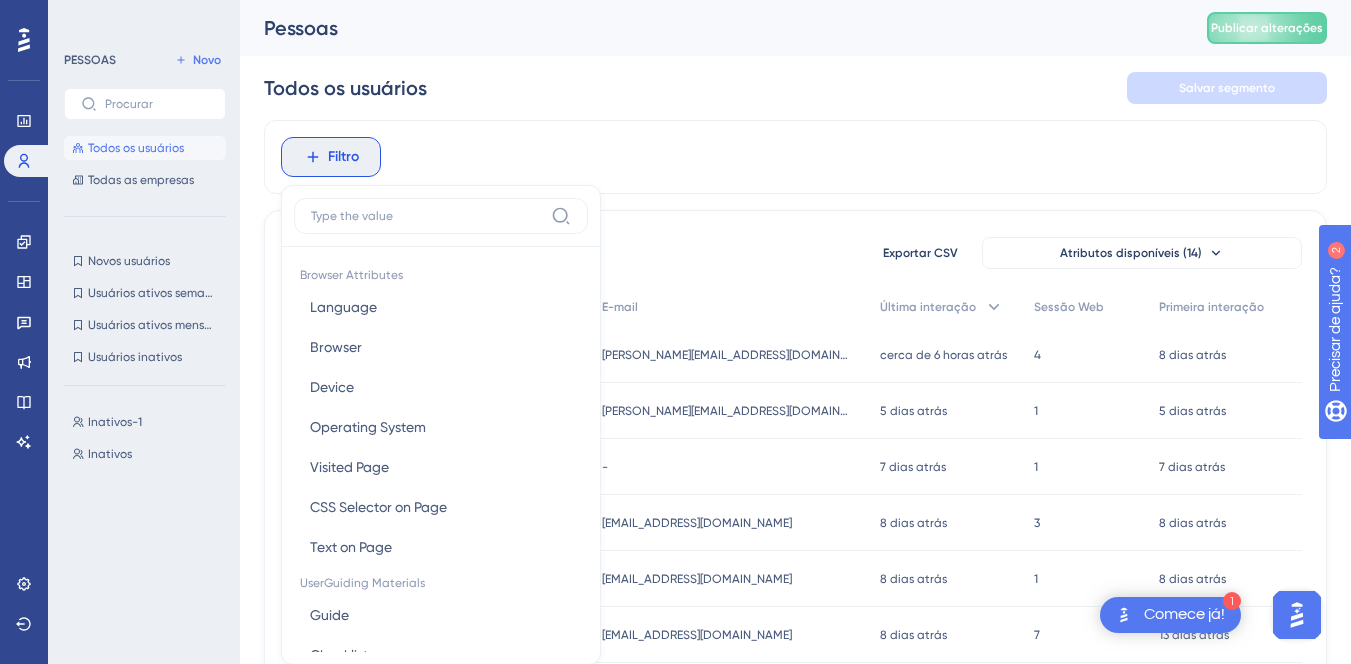 scroll, scrollTop: 93, scrollLeft: 0, axis: vertical 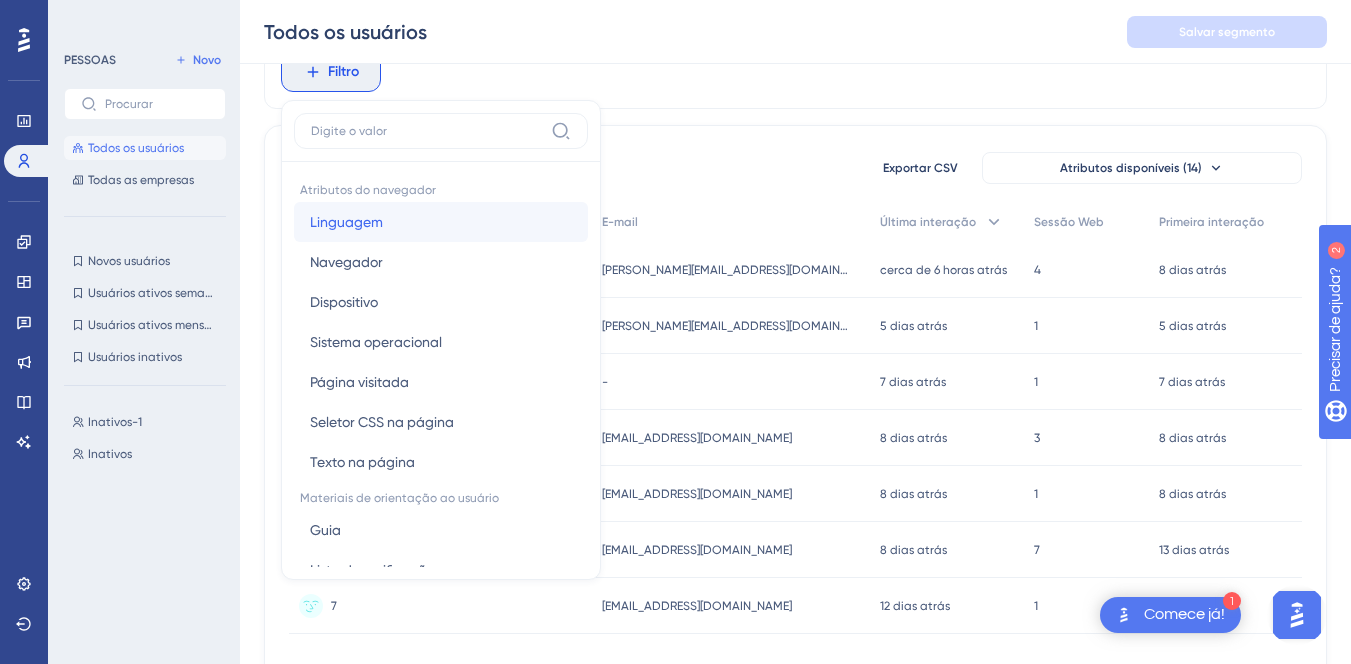 click on "Linguagem Linguagem" at bounding box center [441, 222] 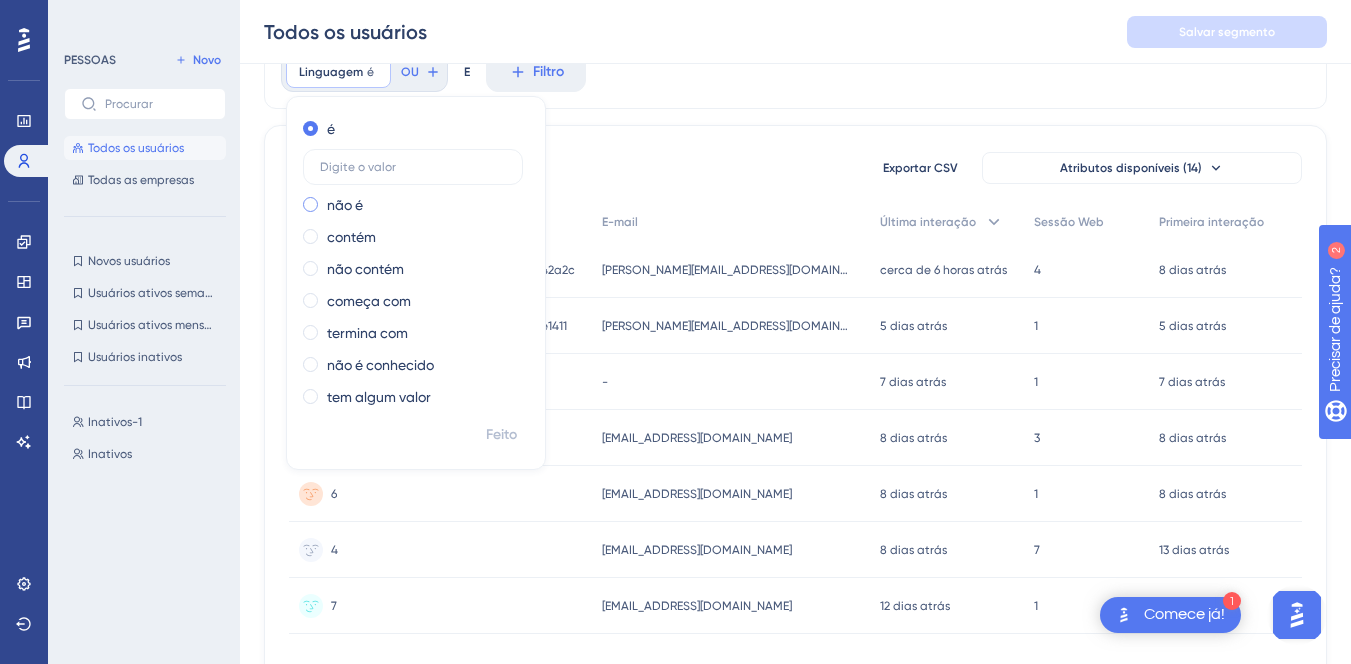 click on "não é" at bounding box center (345, 205) 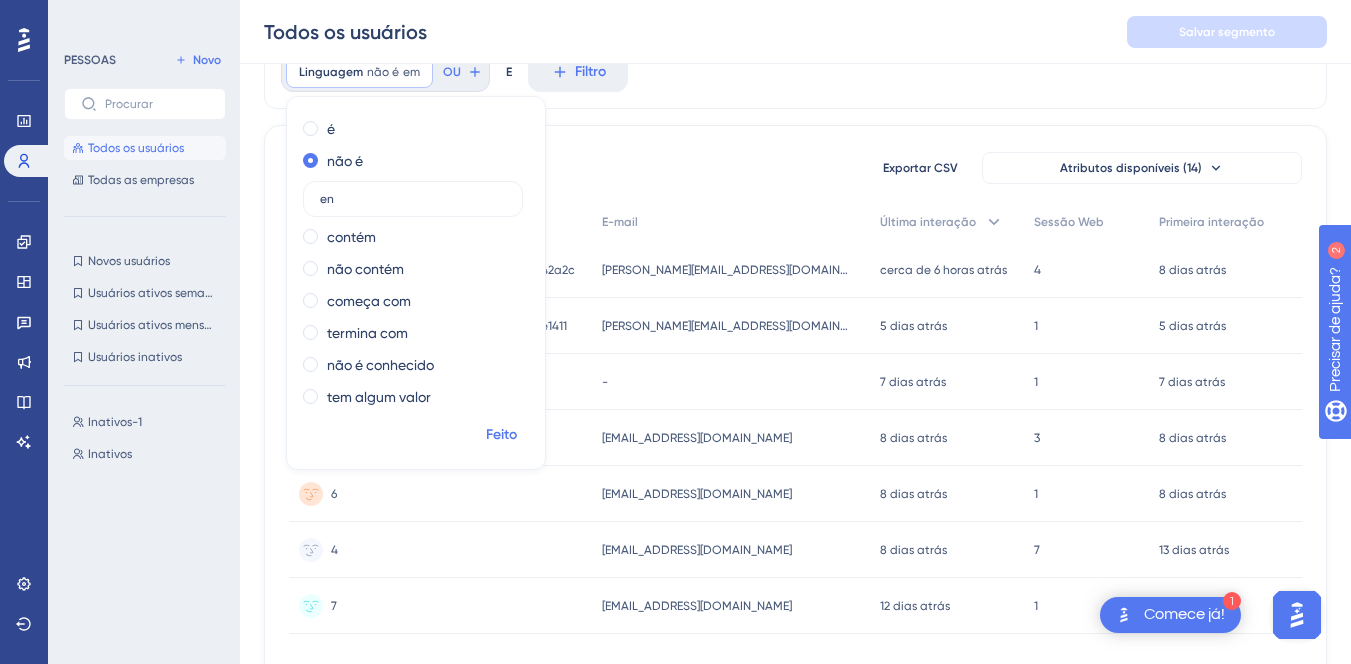 type on "en" 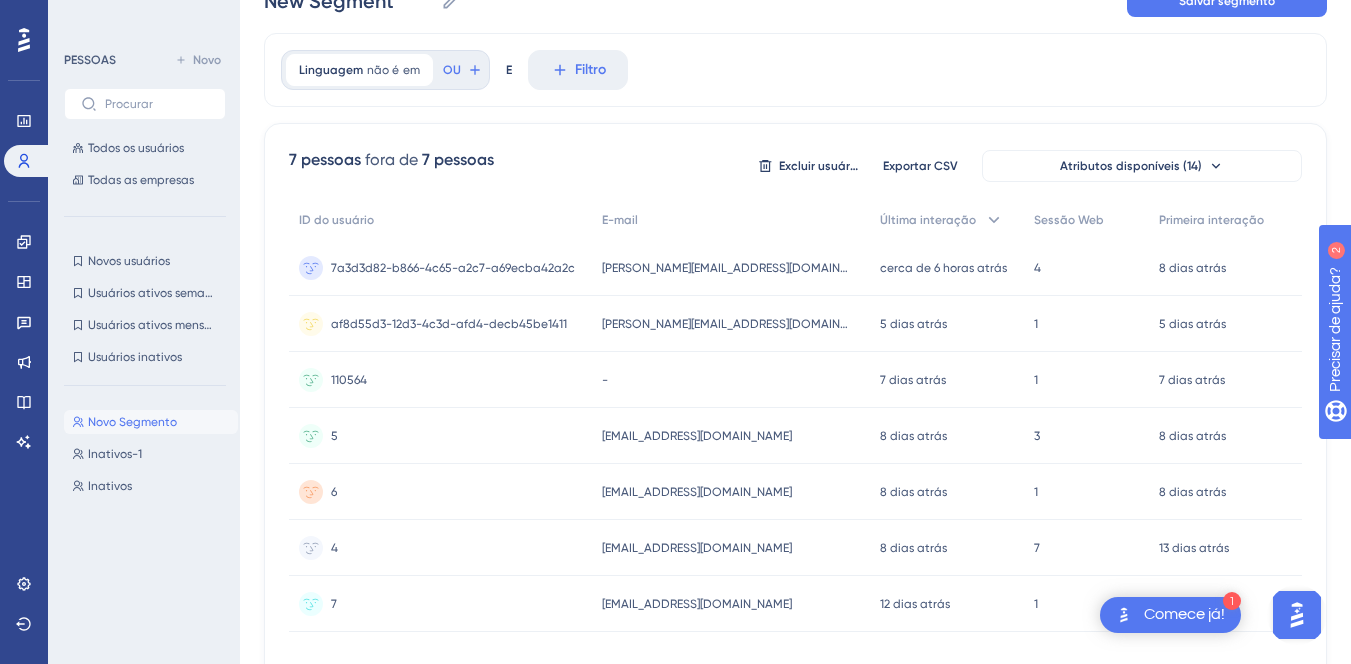 scroll, scrollTop: 0, scrollLeft: 0, axis: both 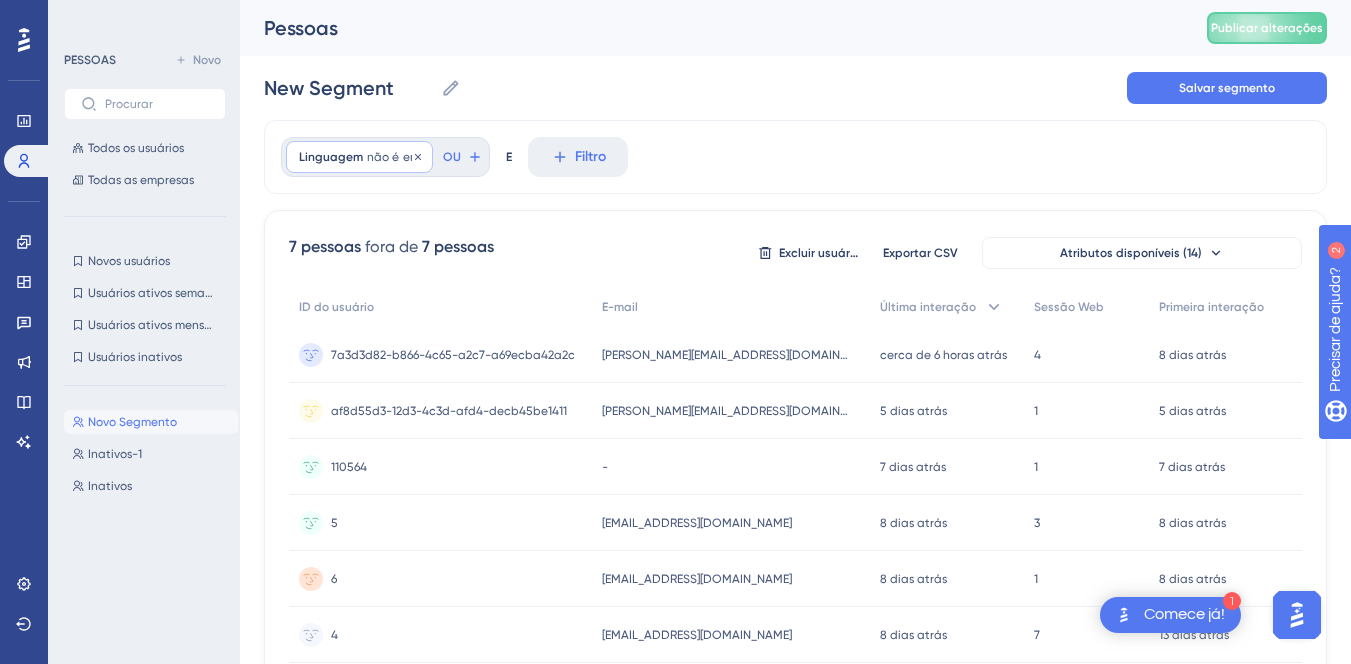 click on "Linguagem não é em em Remover" at bounding box center [359, 157] 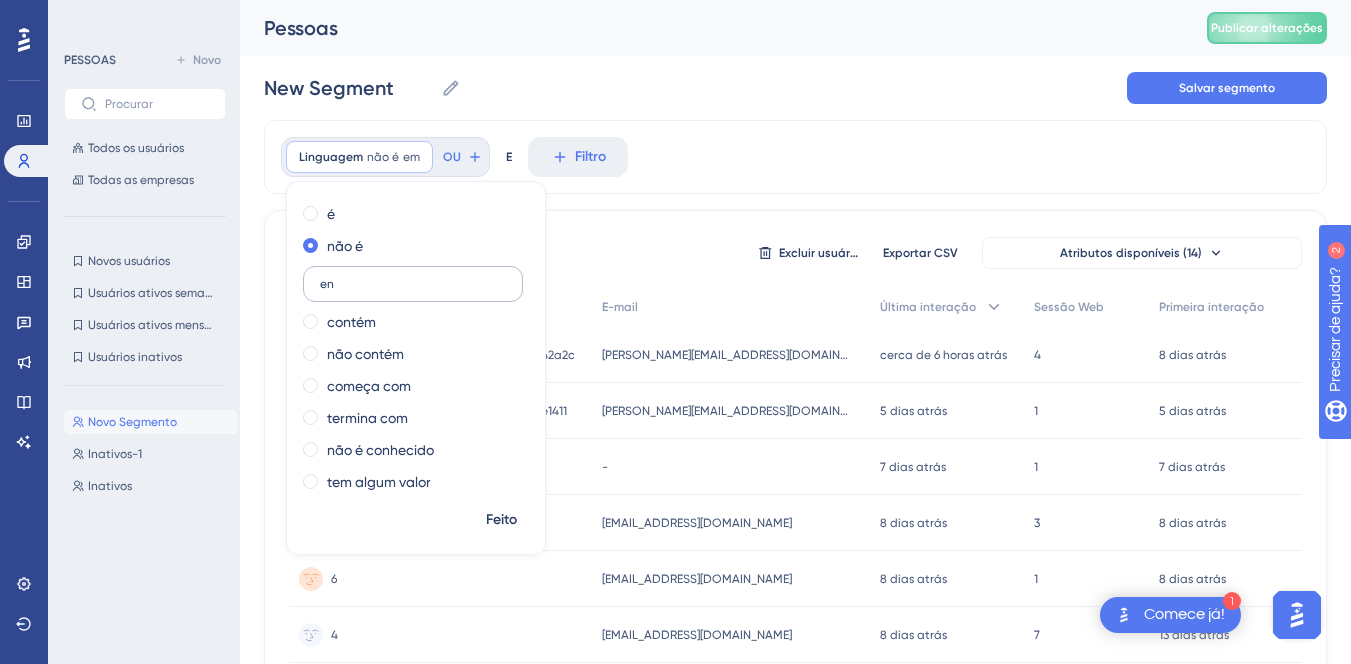 click on "en" at bounding box center (413, 284) 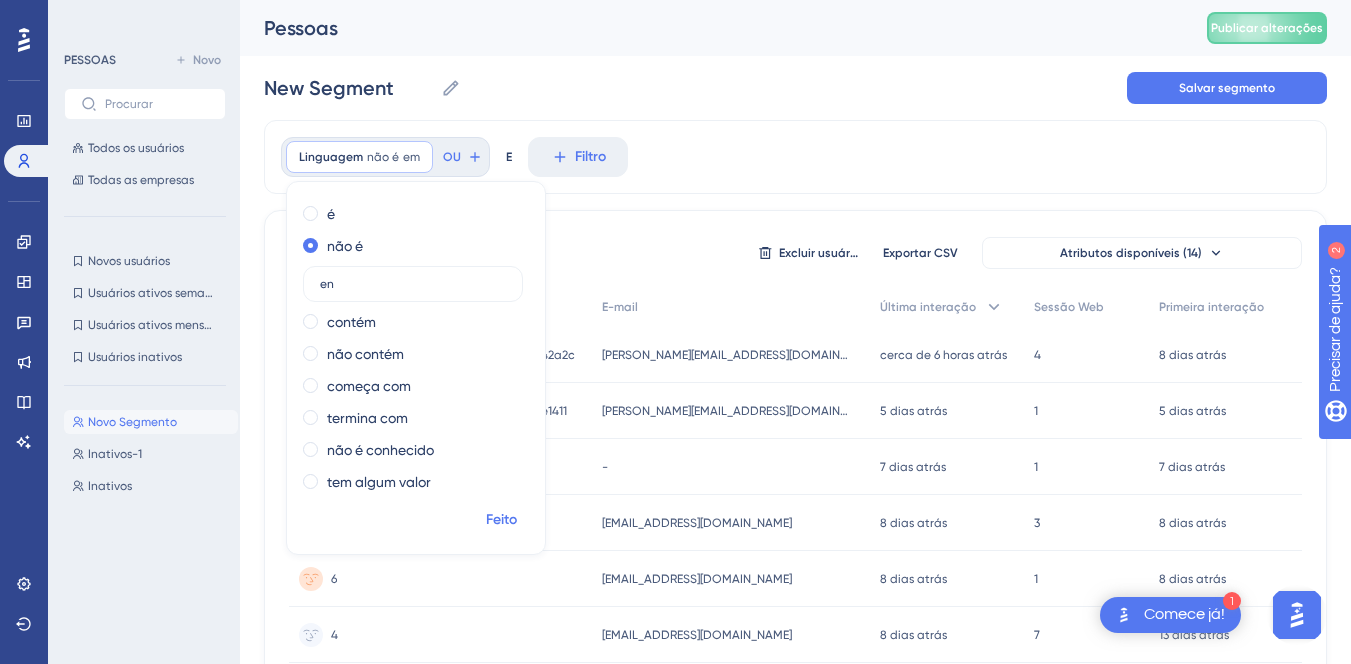 click on "Feito" at bounding box center [501, 520] 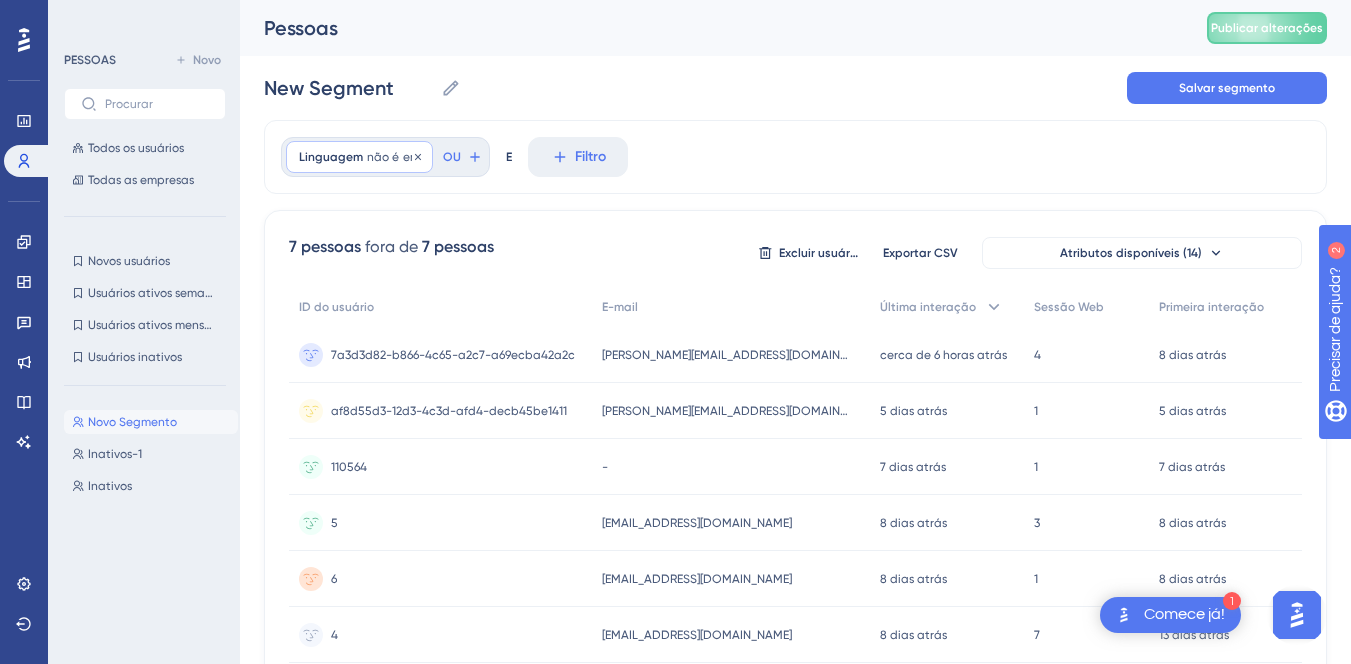 click on "em" at bounding box center (411, 157) 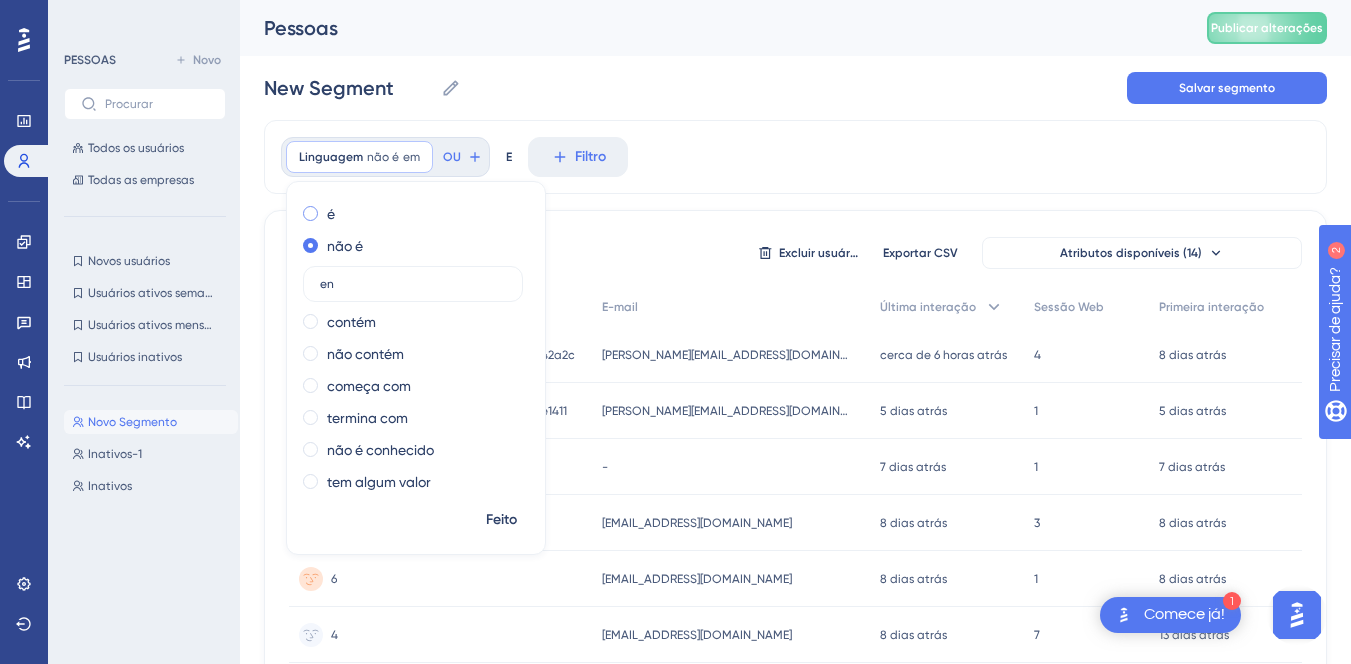 click on "é" at bounding box center [412, 214] 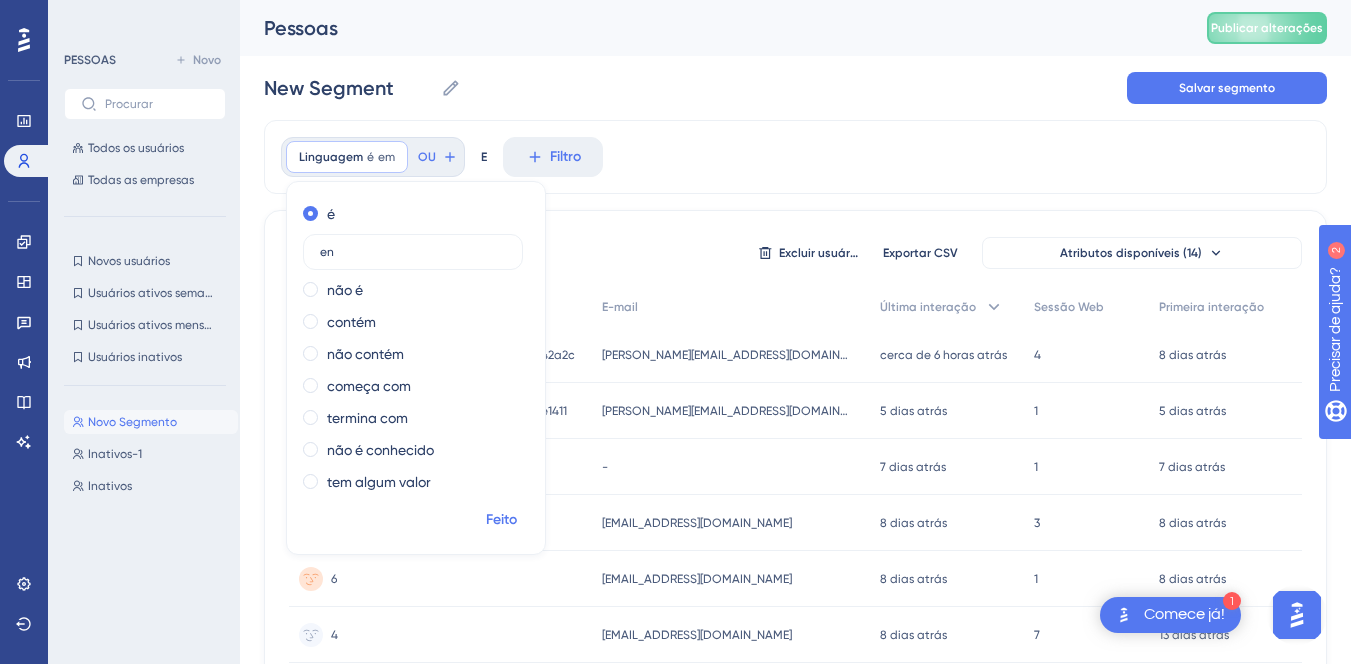 click on "Feito" at bounding box center (501, 519) 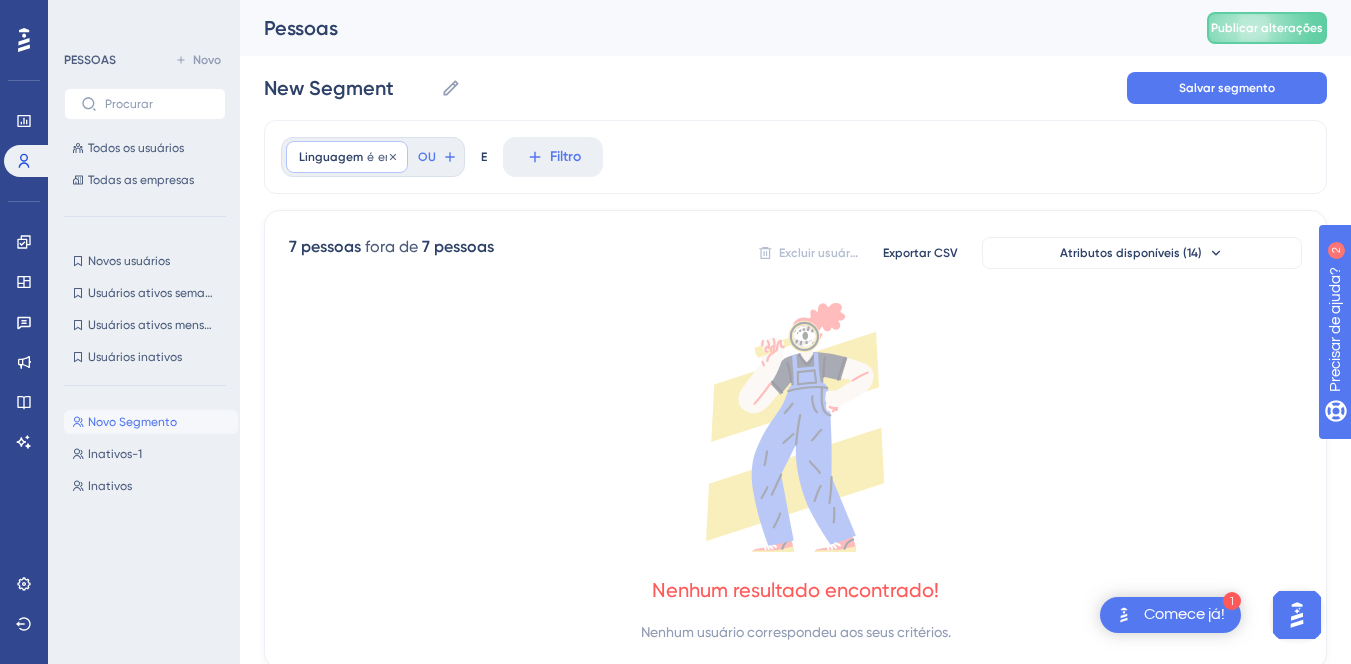 click on "em" at bounding box center (386, 157) 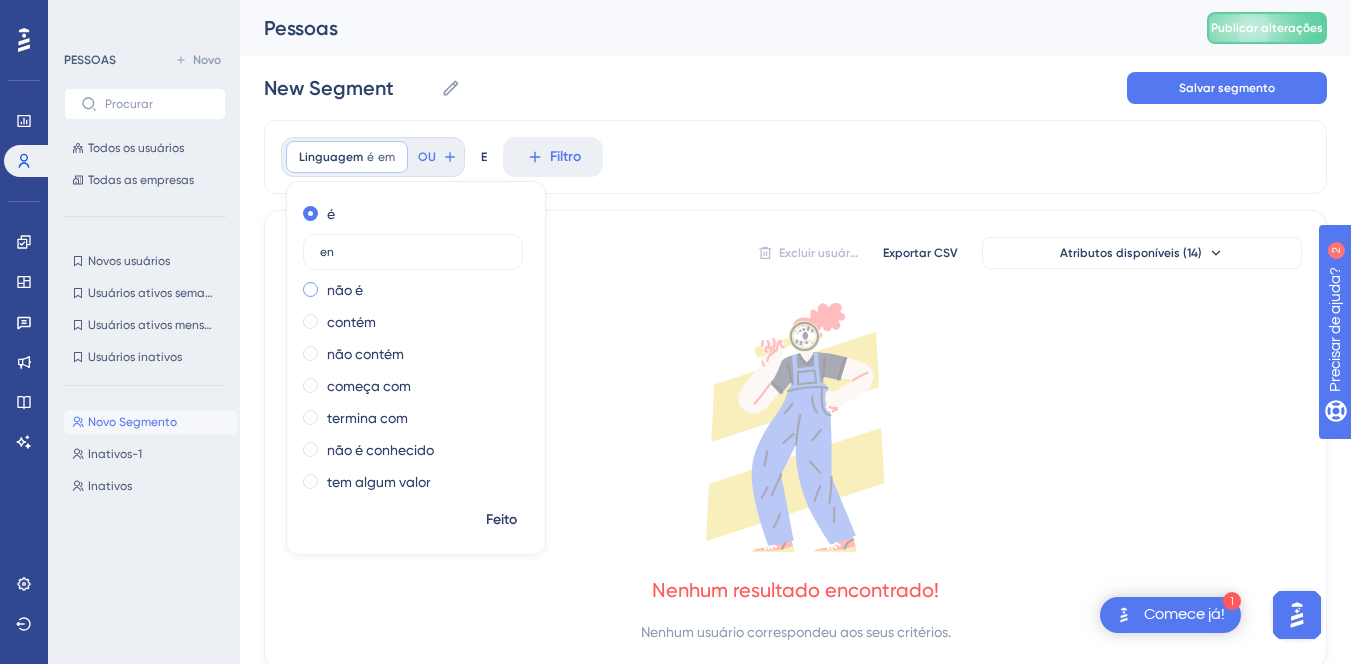 click on "não é" at bounding box center (345, 290) 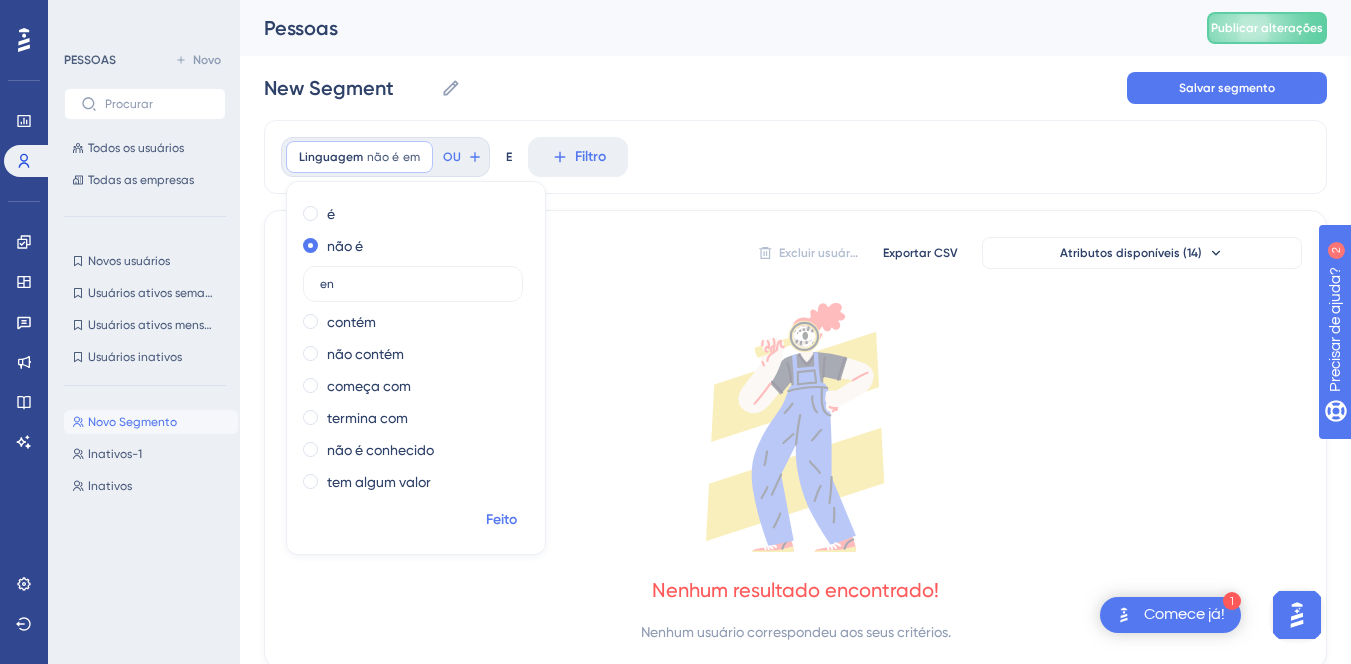 click on "Feito" at bounding box center (501, 519) 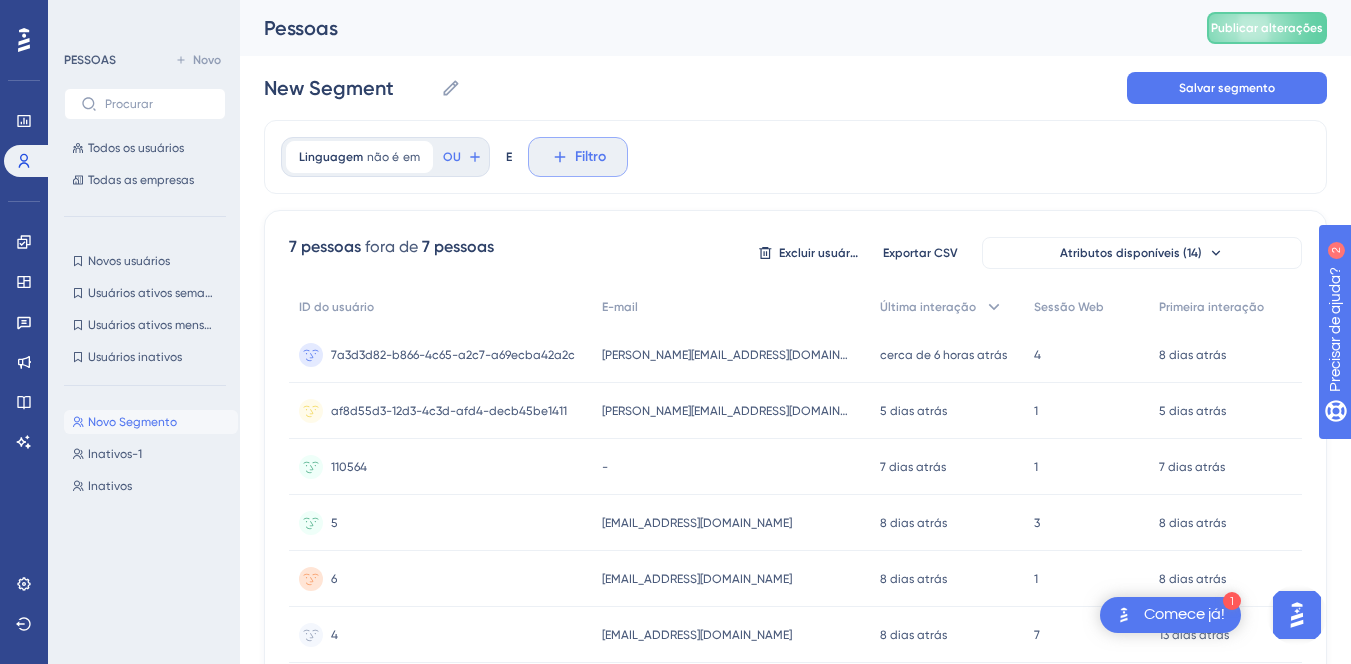 click on "Filtro" at bounding box center [578, 157] 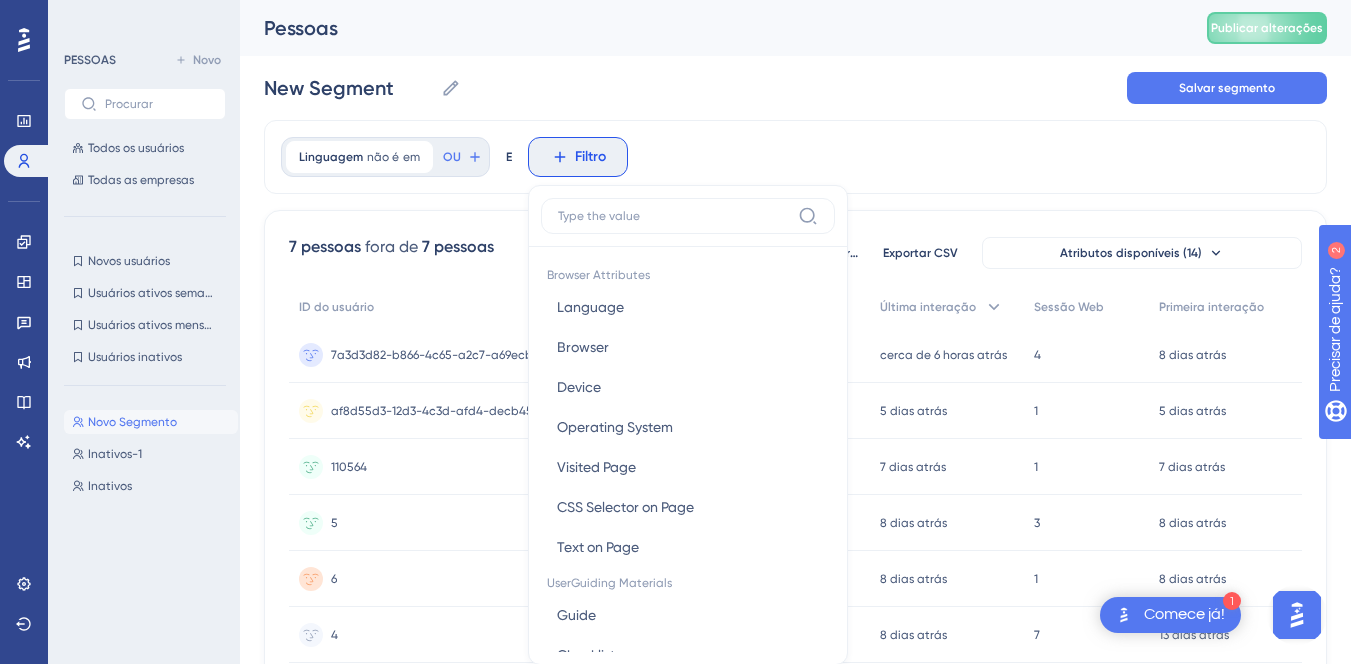 scroll, scrollTop: 89, scrollLeft: 0, axis: vertical 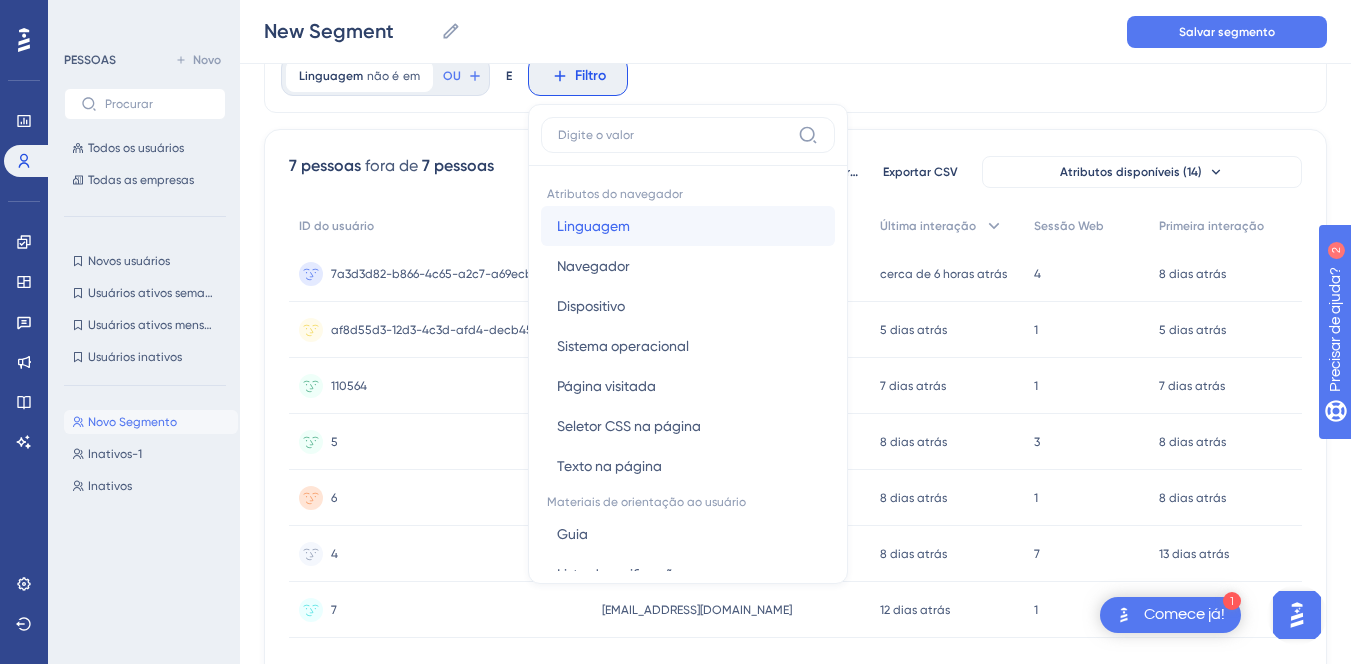 click on "Linguagem" at bounding box center [593, 226] 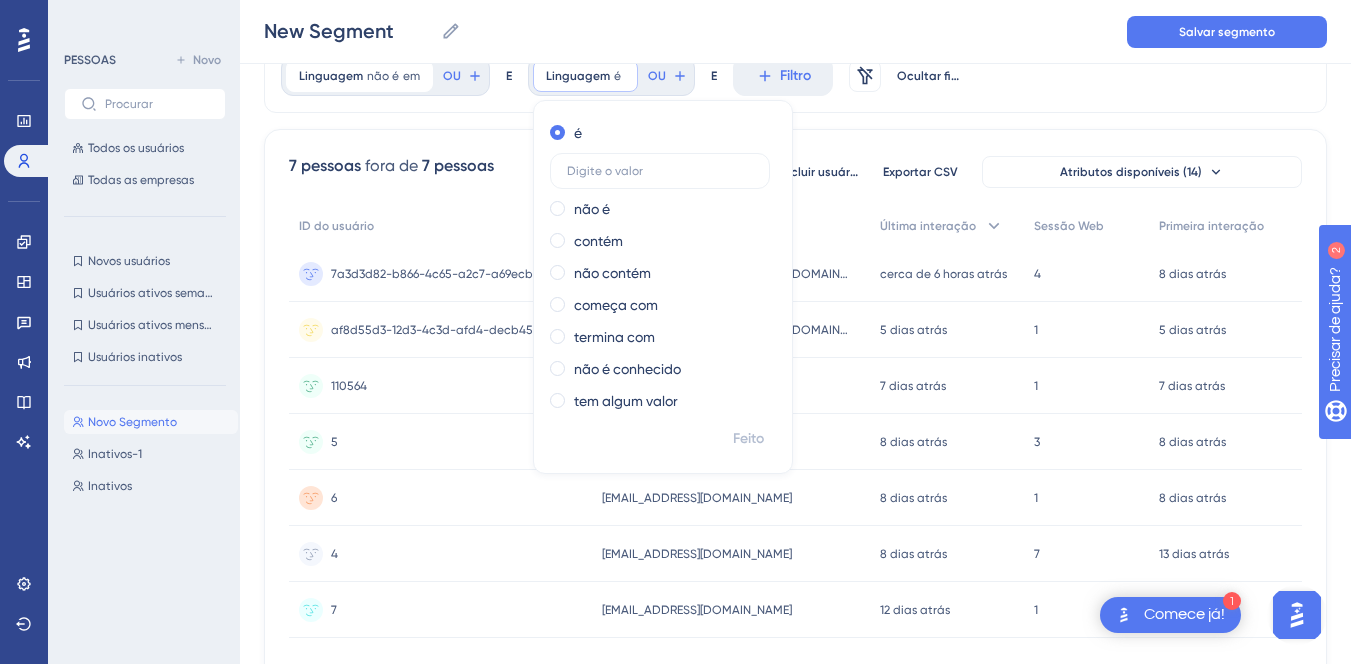 click on "é não é contém não contém começa com termina com não é conhecido tem algum valor" at bounding box center (663, 269) 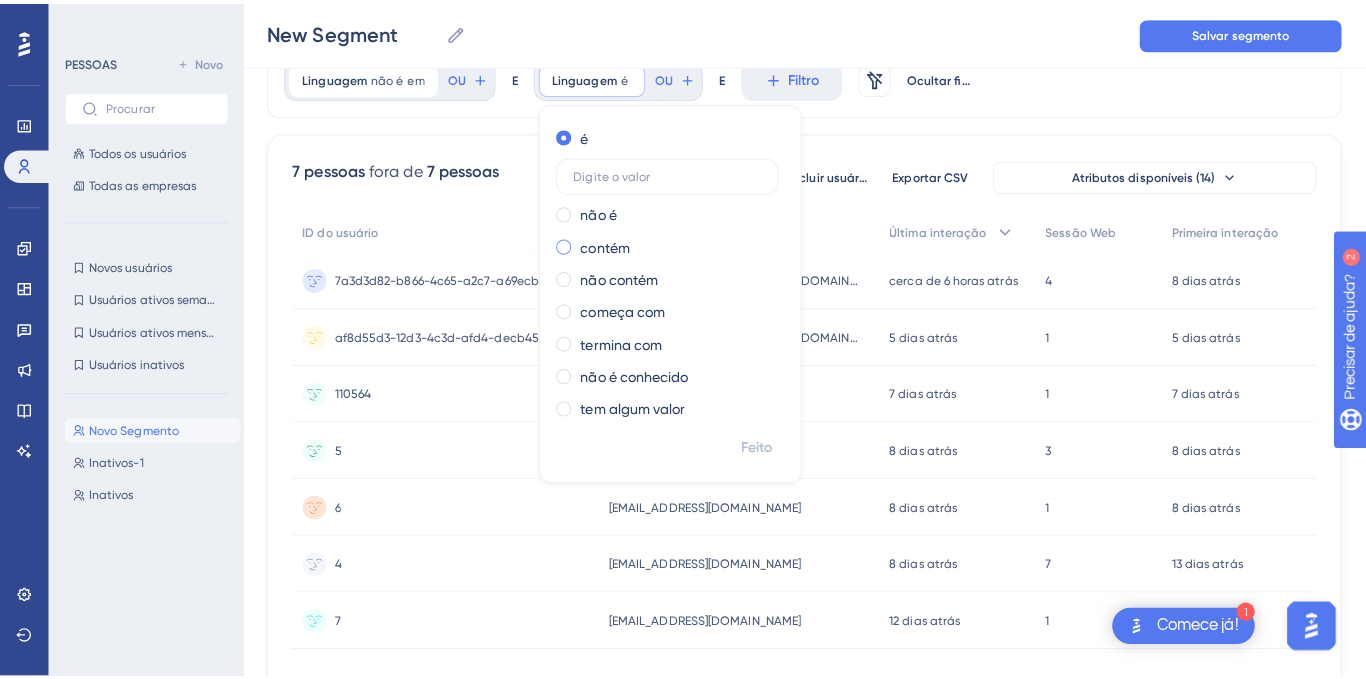 scroll, scrollTop: 0, scrollLeft: 0, axis: both 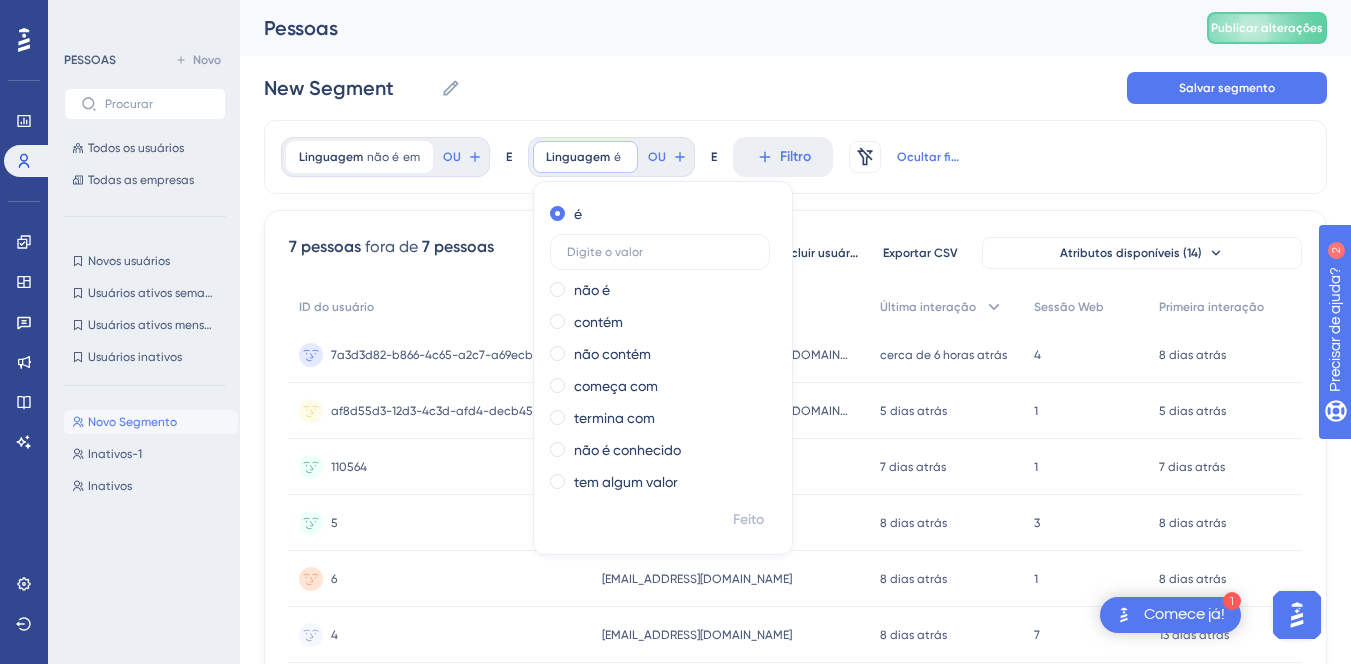 click on "Ocultar filtros" at bounding box center (929, 157) 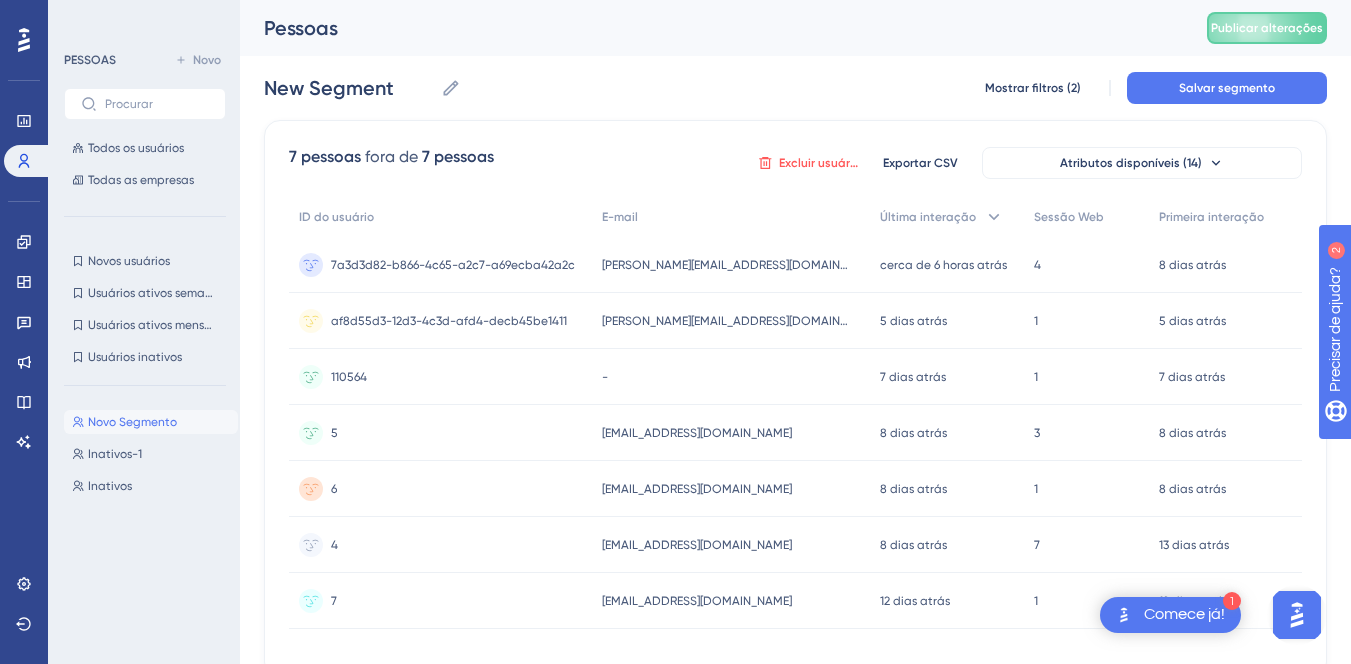 click on "Excluir usuários" at bounding box center [822, 163] 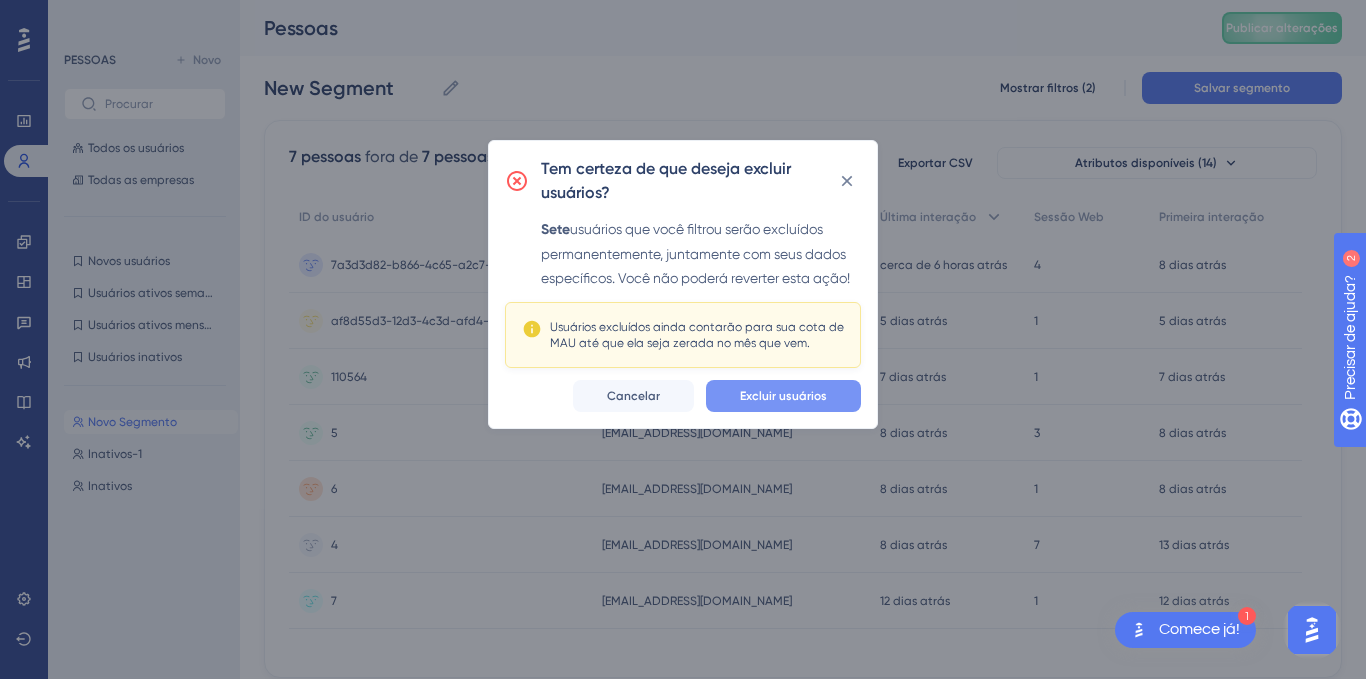 click on "Excluir usuários" at bounding box center [783, 396] 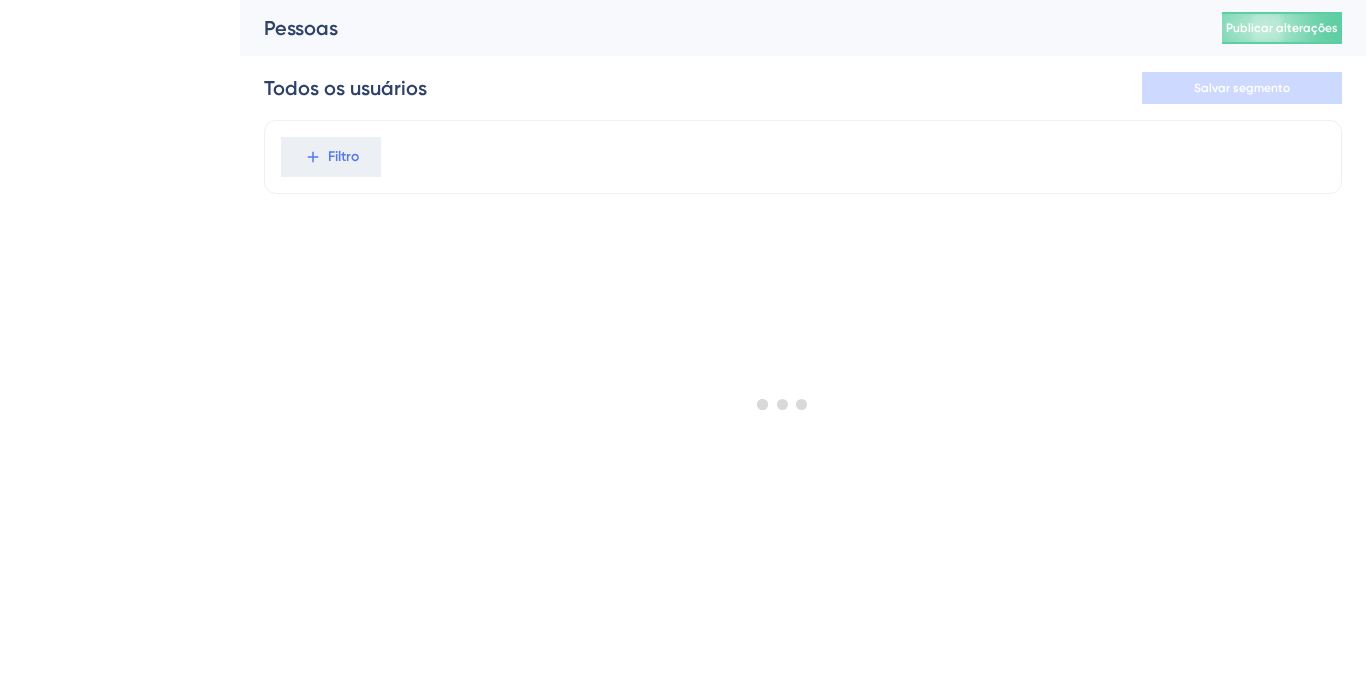 scroll, scrollTop: 0, scrollLeft: 0, axis: both 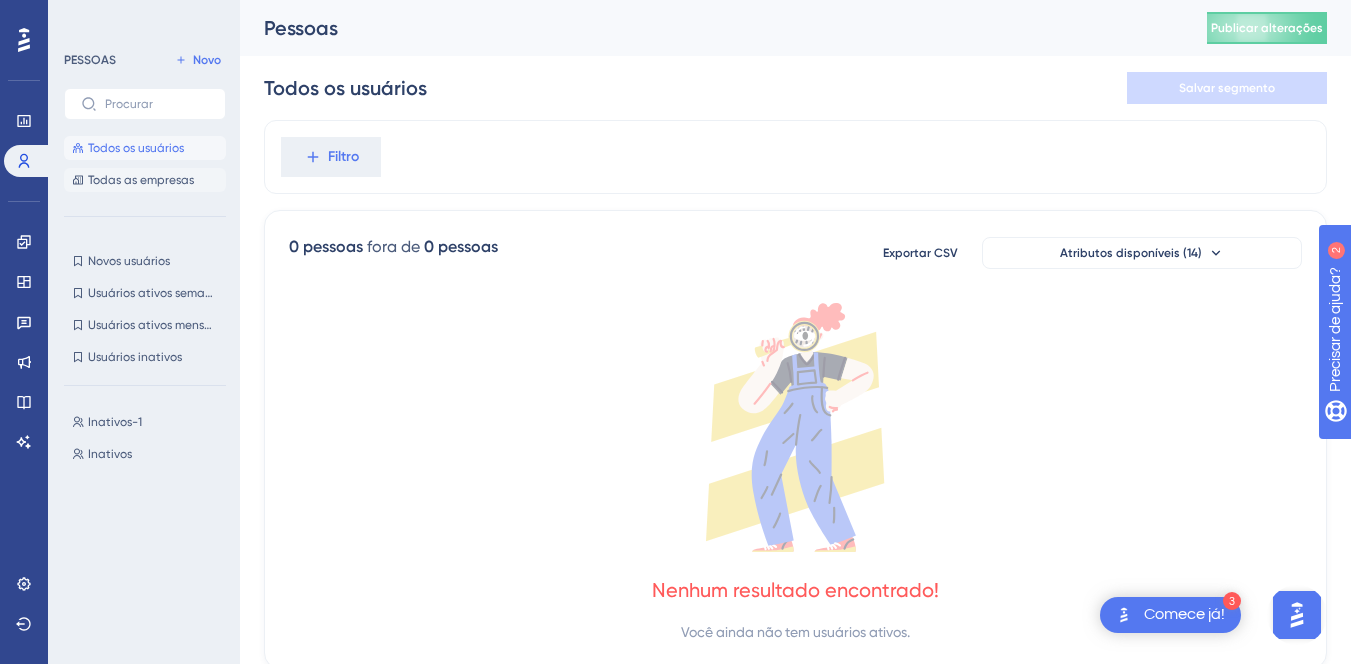 click on "Todas as empresas" at bounding box center [141, 180] 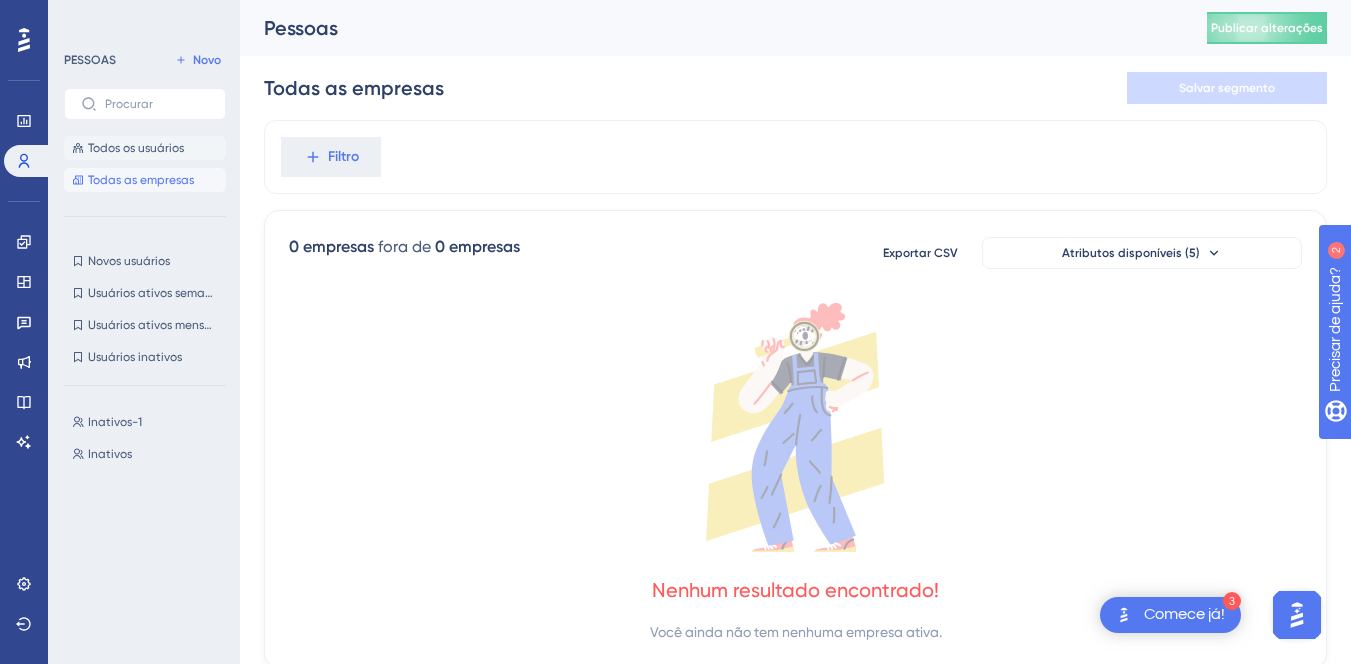 click on "Todos os usuários" at bounding box center [136, 148] 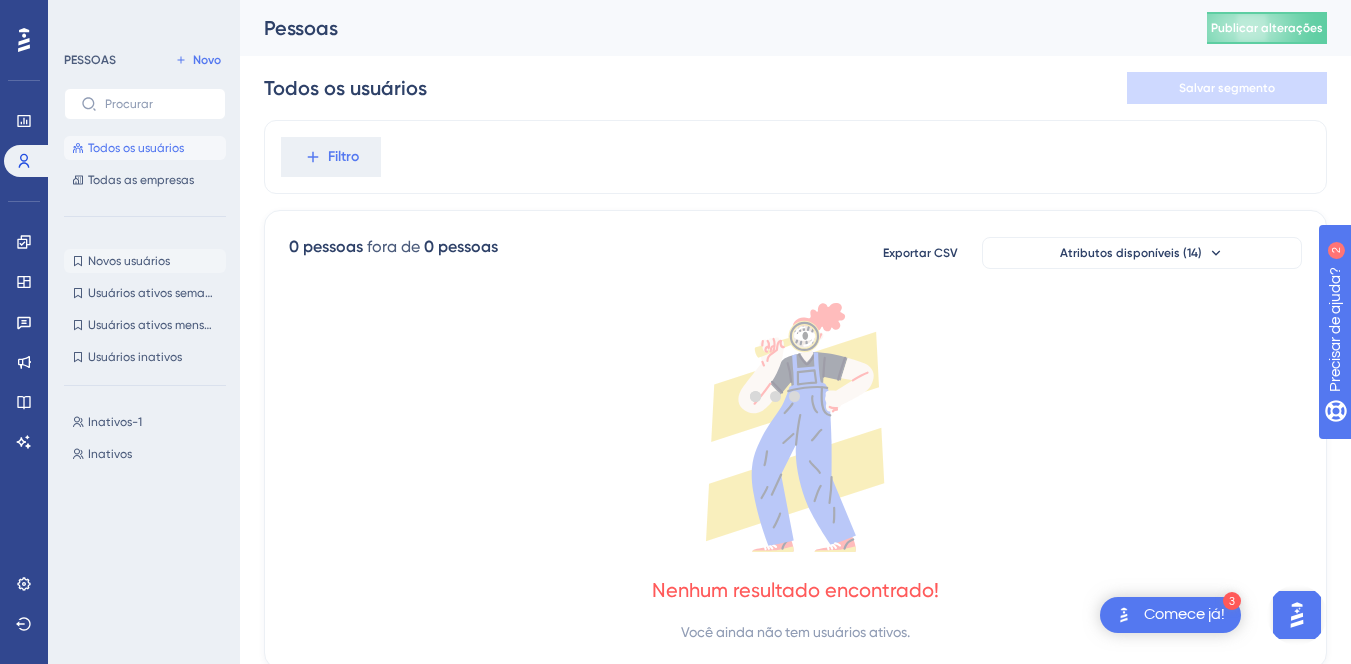 click on "Novos usuários" at bounding box center (129, 261) 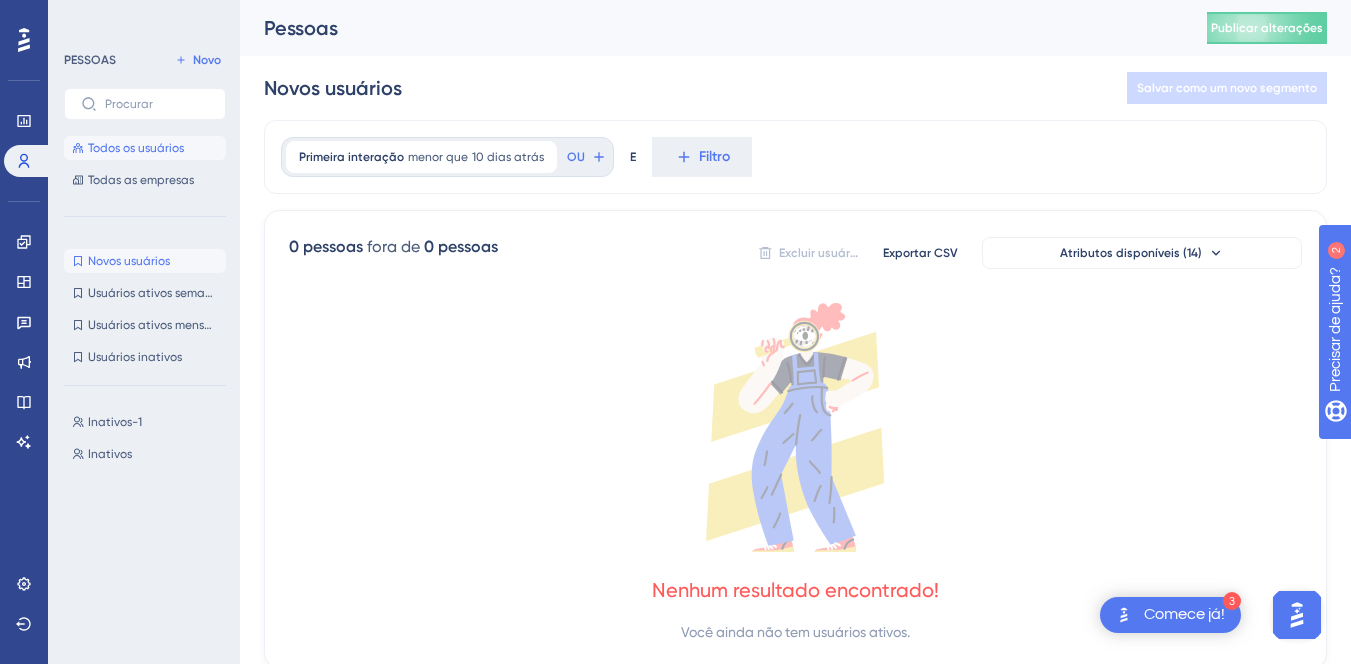 click on "Todos os usuários" at bounding box center [136, 148] 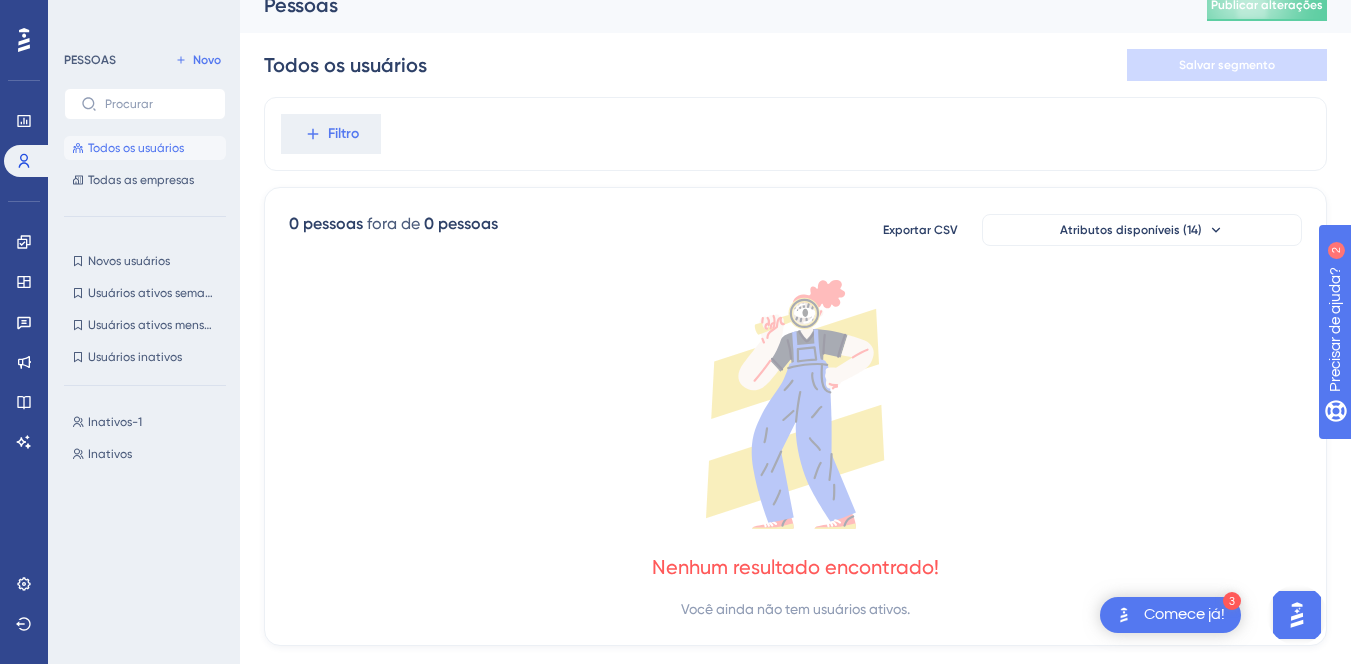 scroll, scrollTop: 0, scrollLeft: 0, axis: both 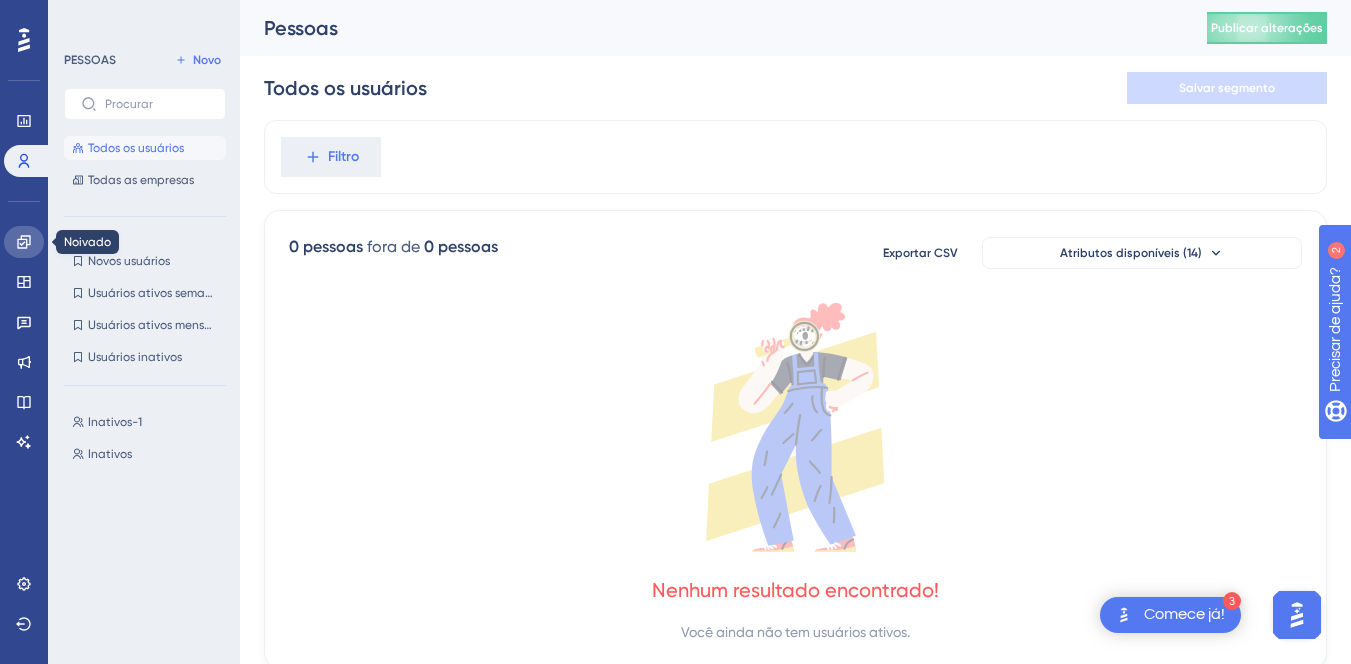 click at bounding box center [24, 242] 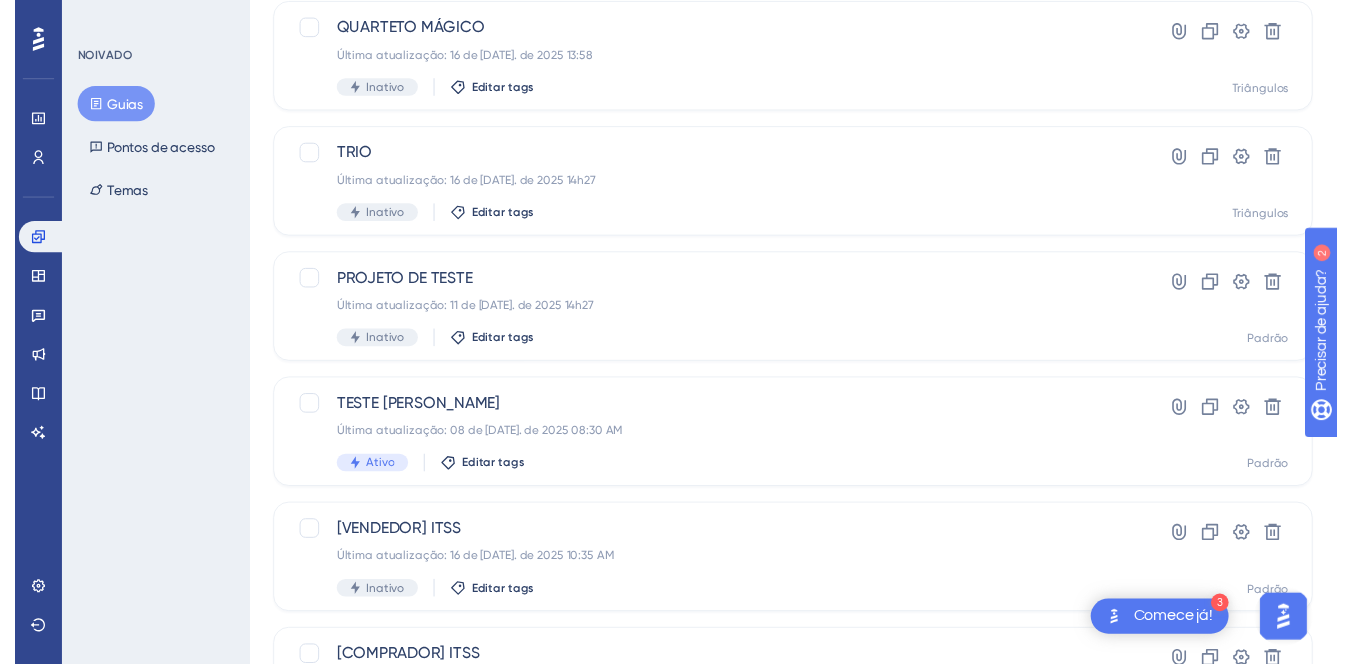 scroll, scrollTop: 0, scrollLeft: 0, axis: both 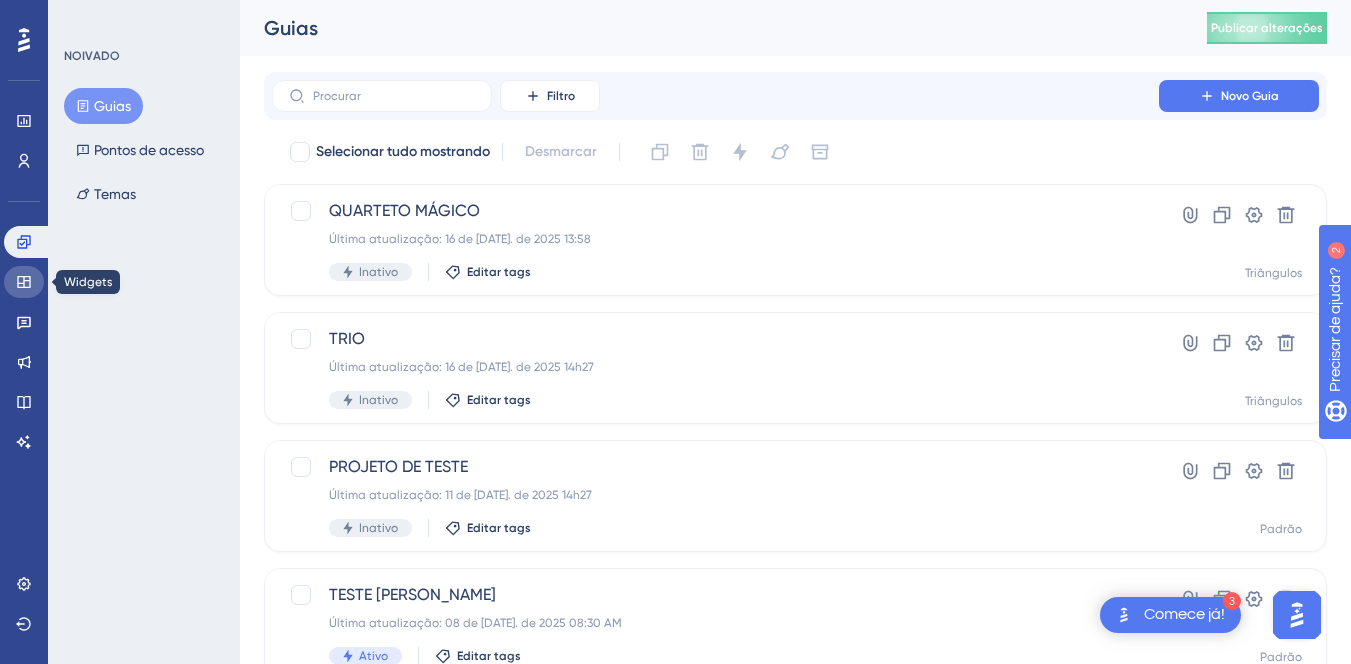 click 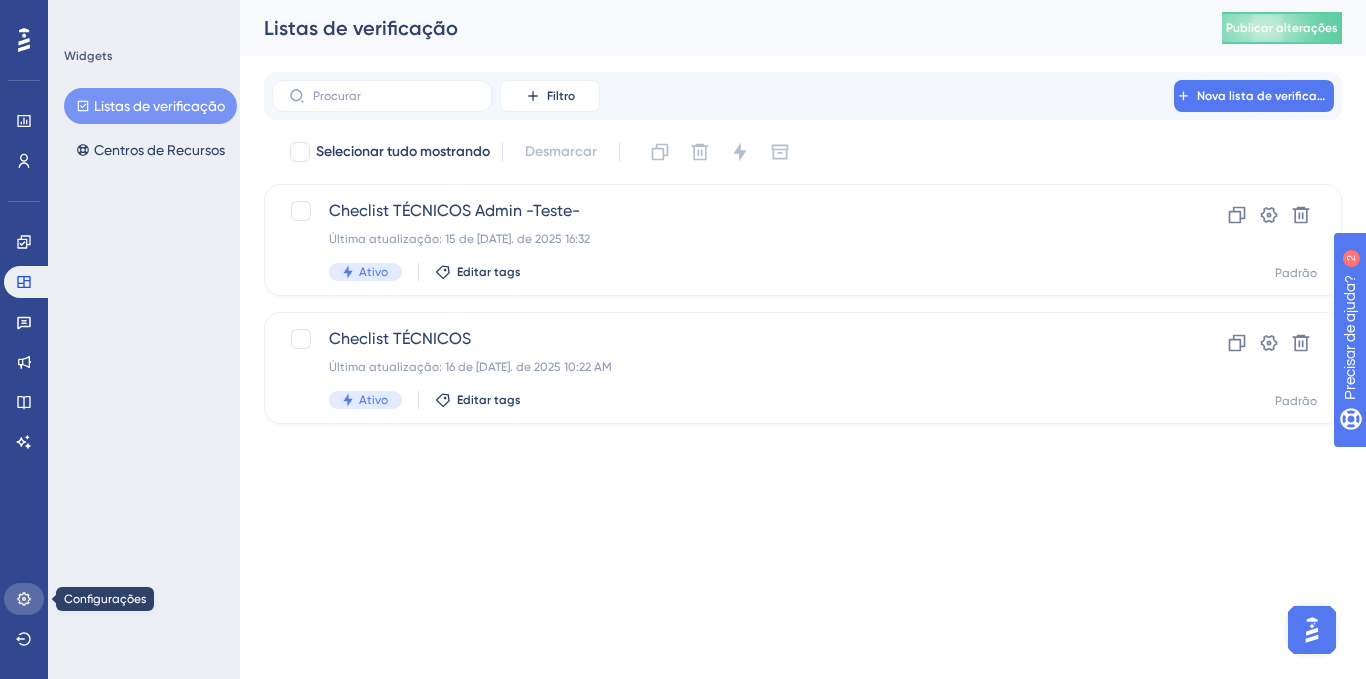 click 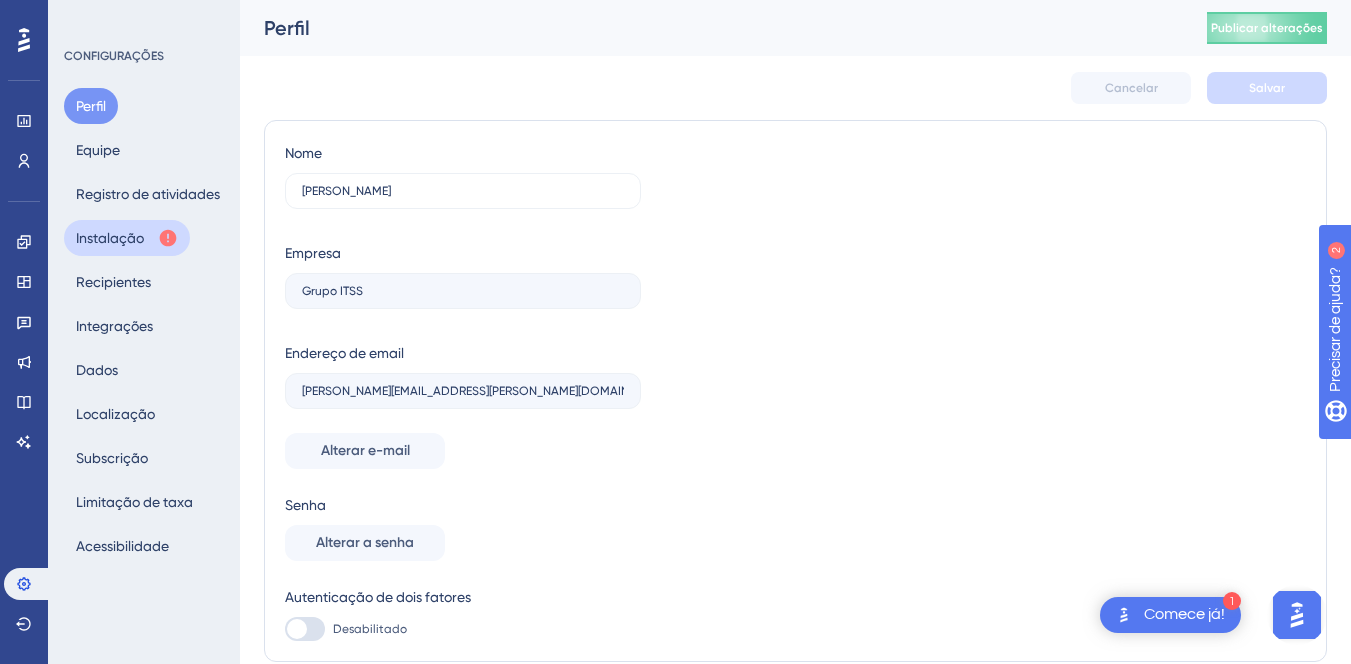 click on "Instalação" at bounding box center [110, 238] 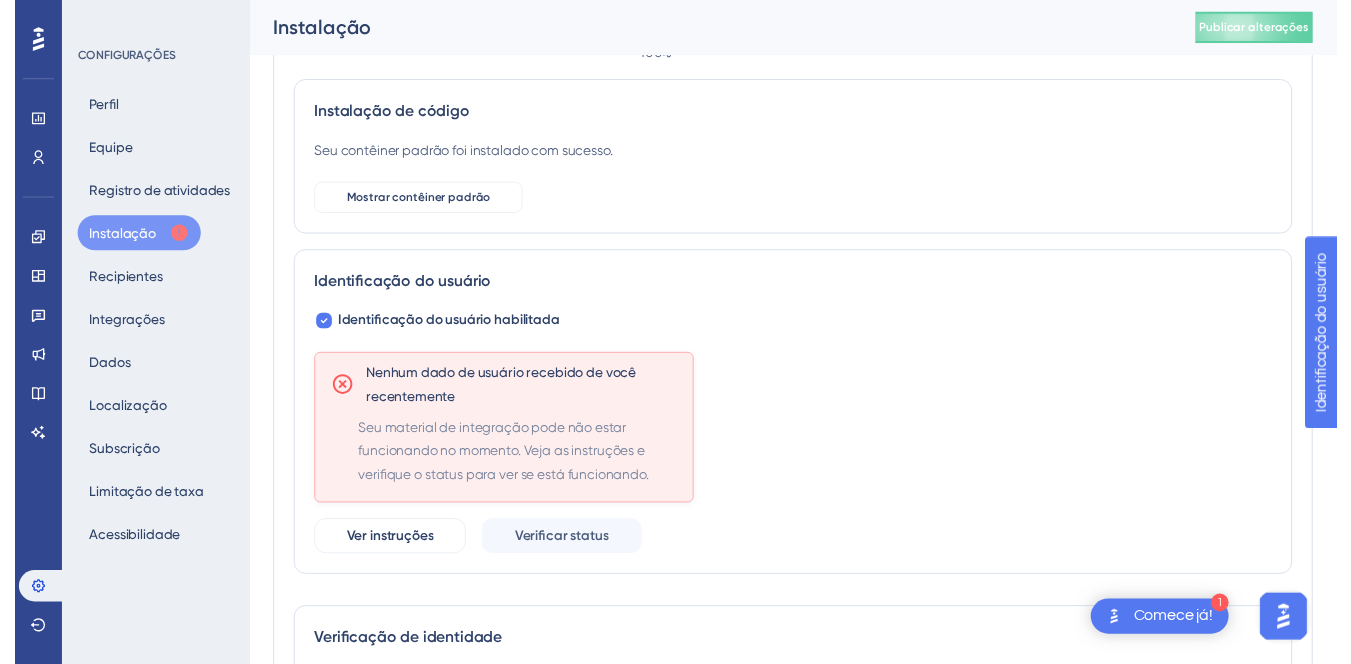 scroll, scrollTop: 0, scrollLeft: 0, axis: both 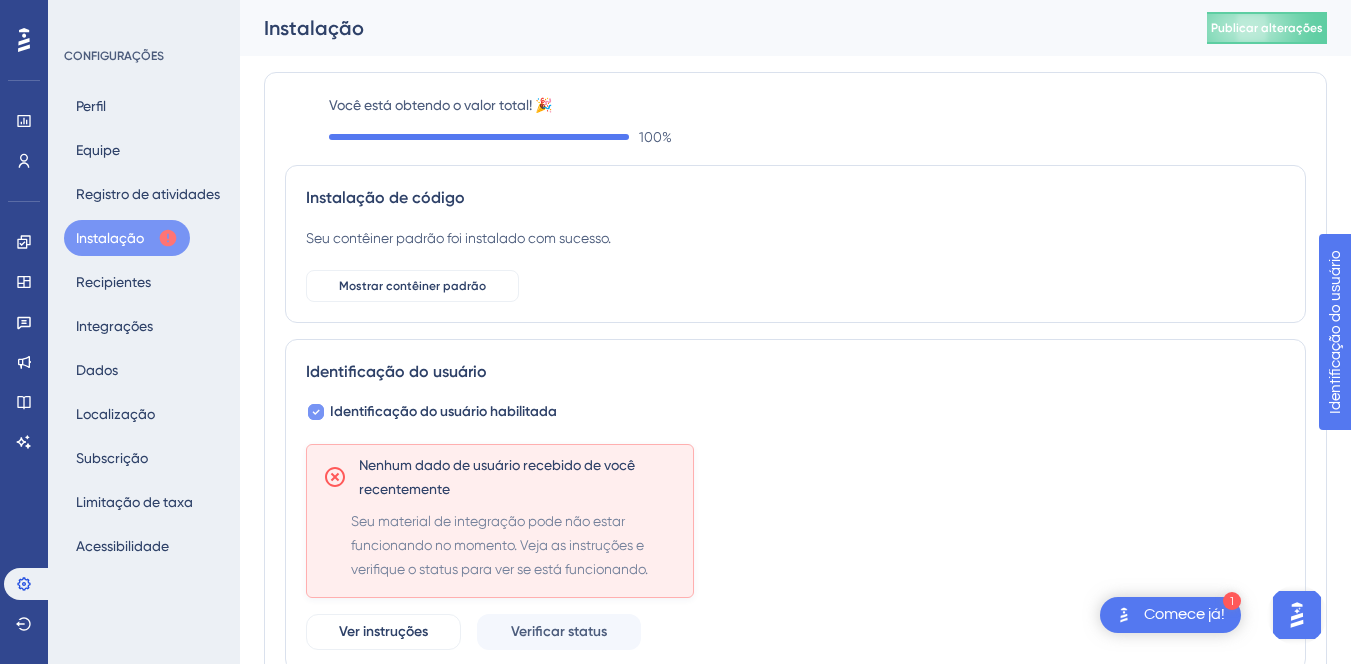 click 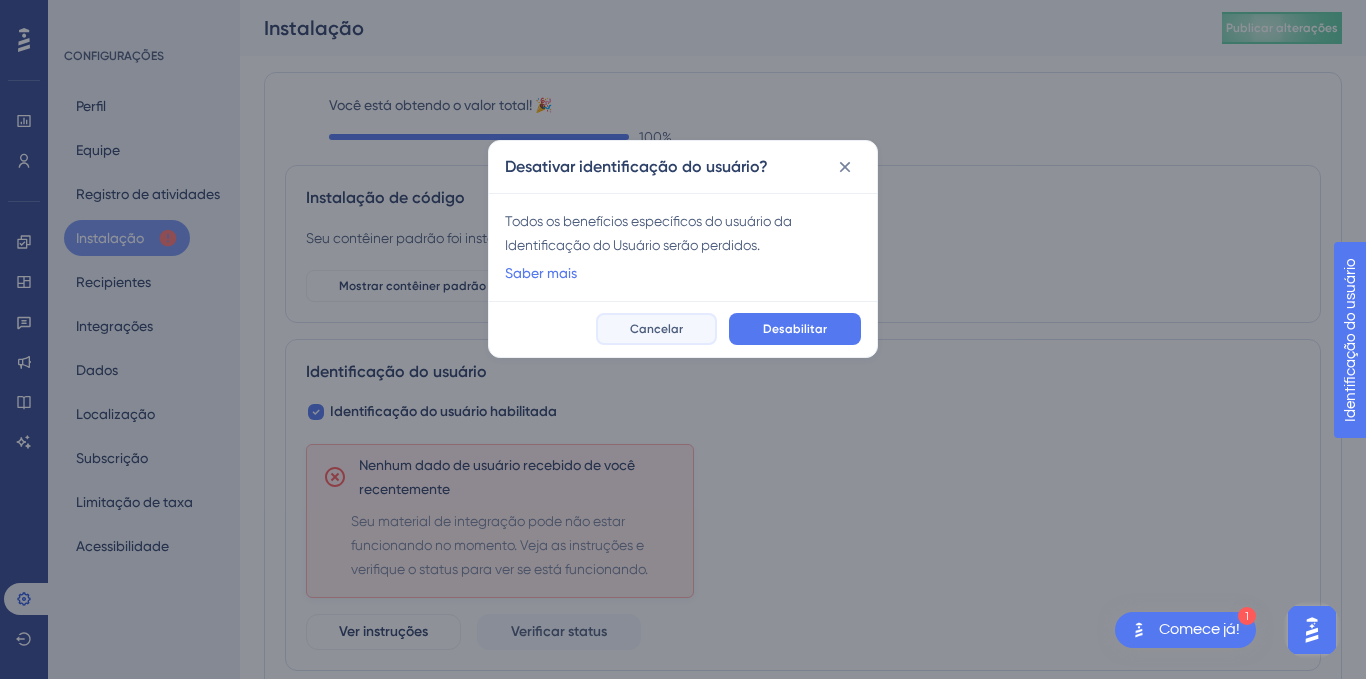 click on "Cancelar" at bounding box center (656, 329) 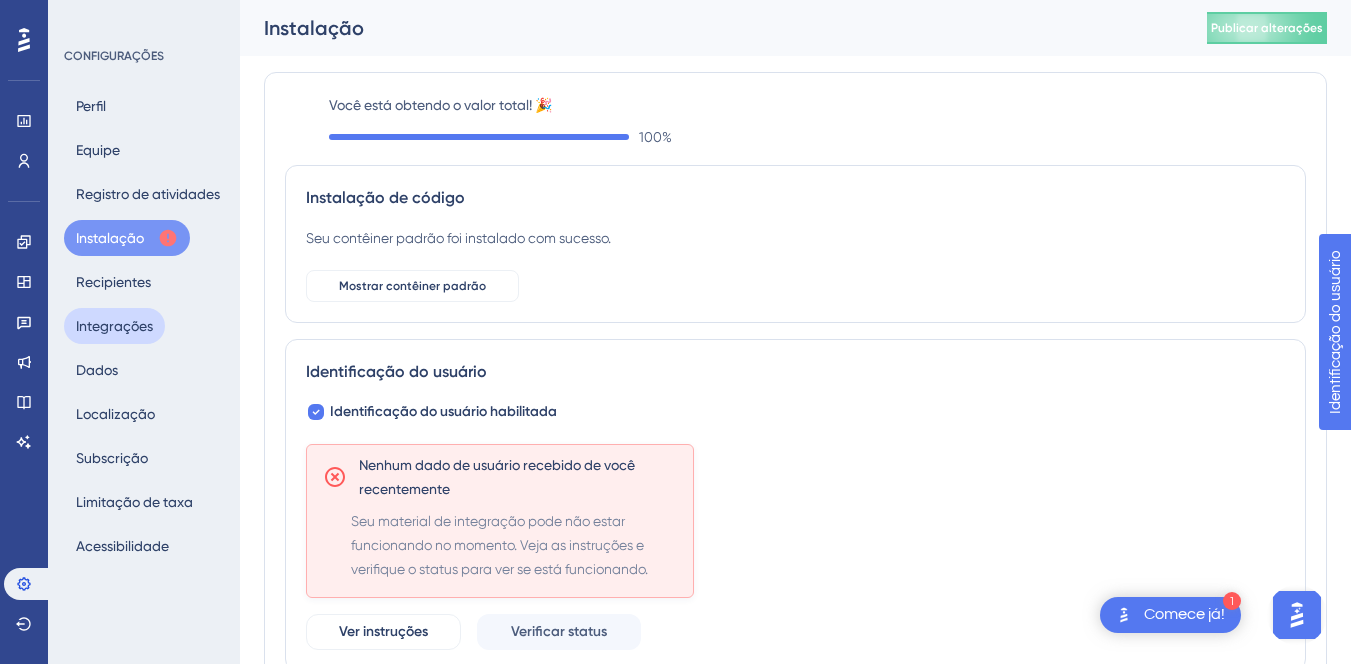 click on "Integrações" at bounding box center (114, 326) 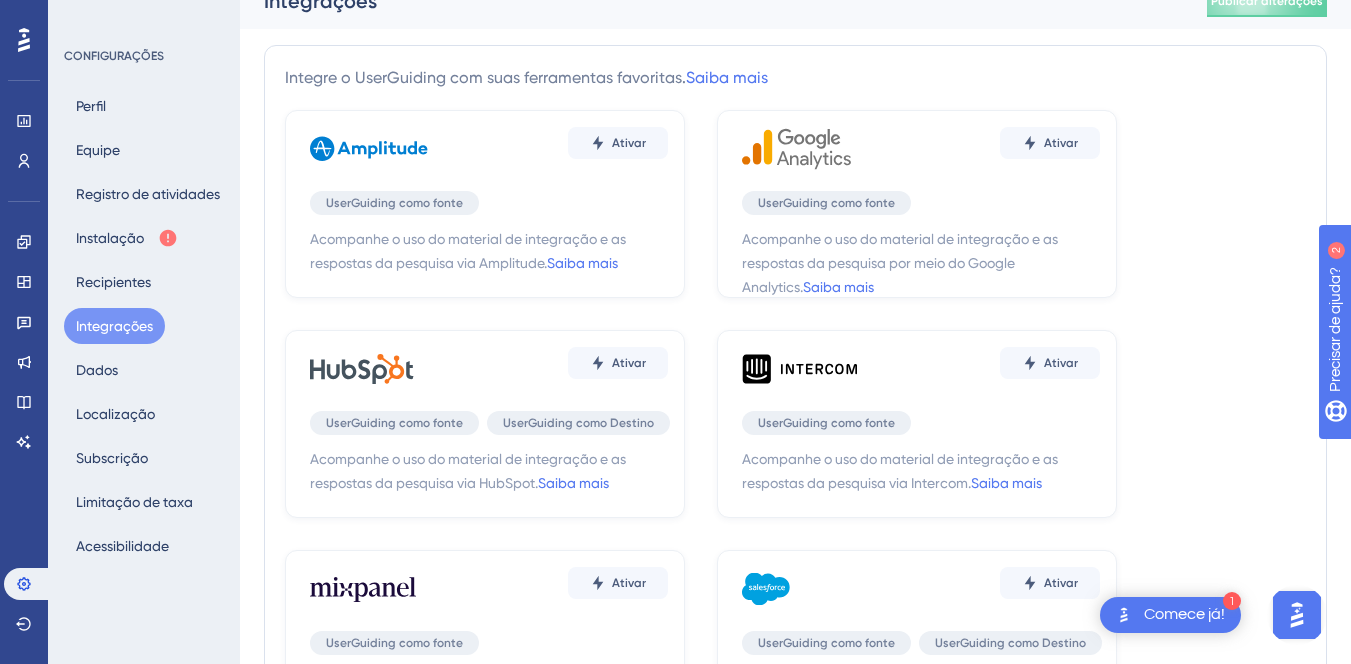 scroll, scrollTop: 0, scrollLeft: 0, axis: both 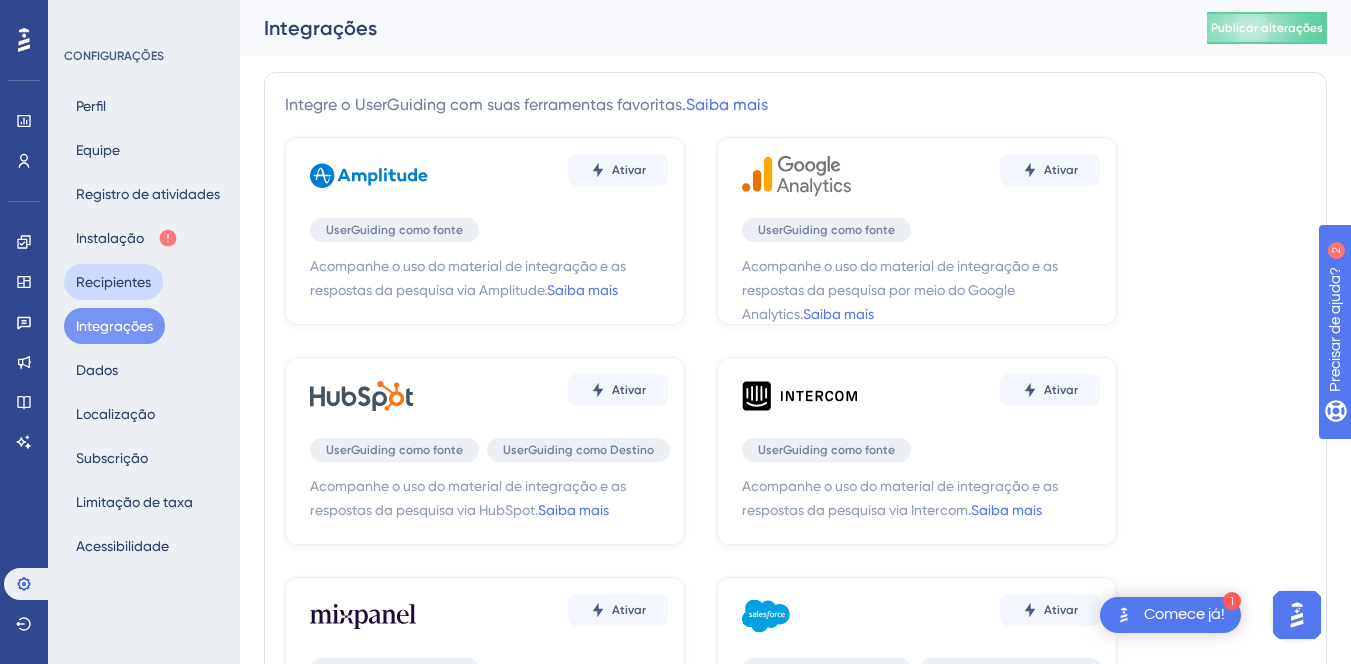 click on "Recipientes" at bounding box center (113, 282) 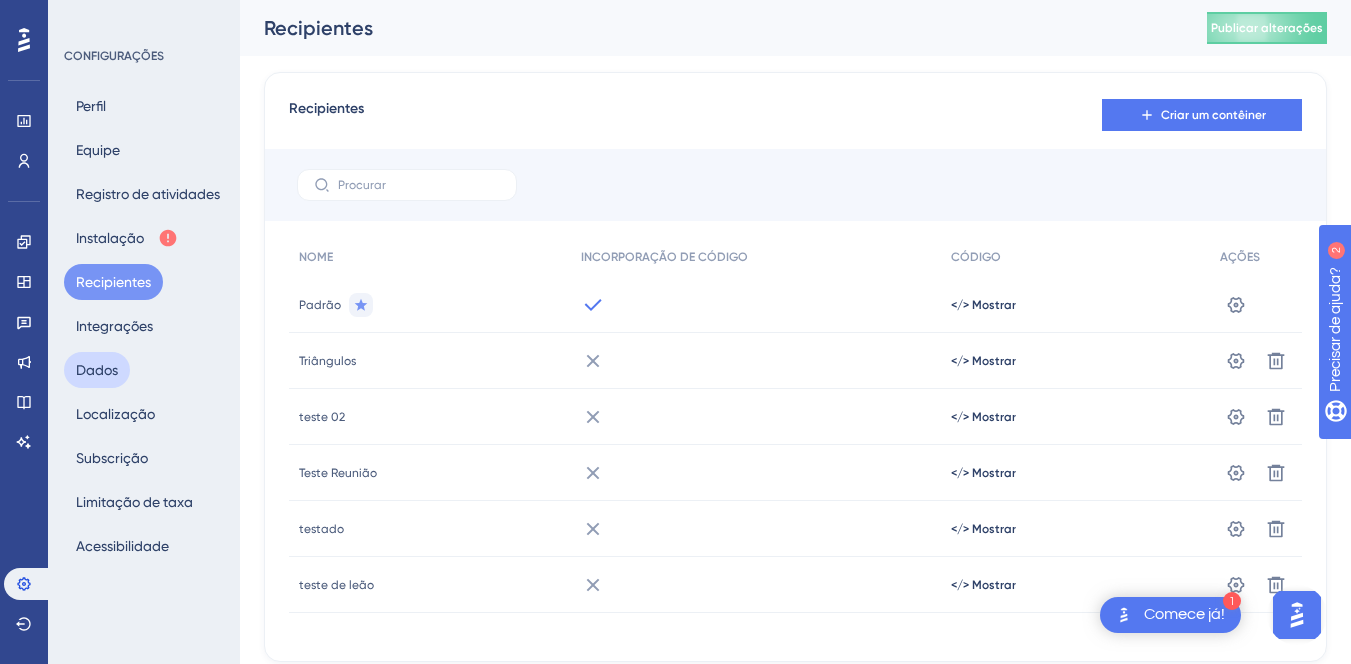 click on "Dados" at bounding box center (97, 370) 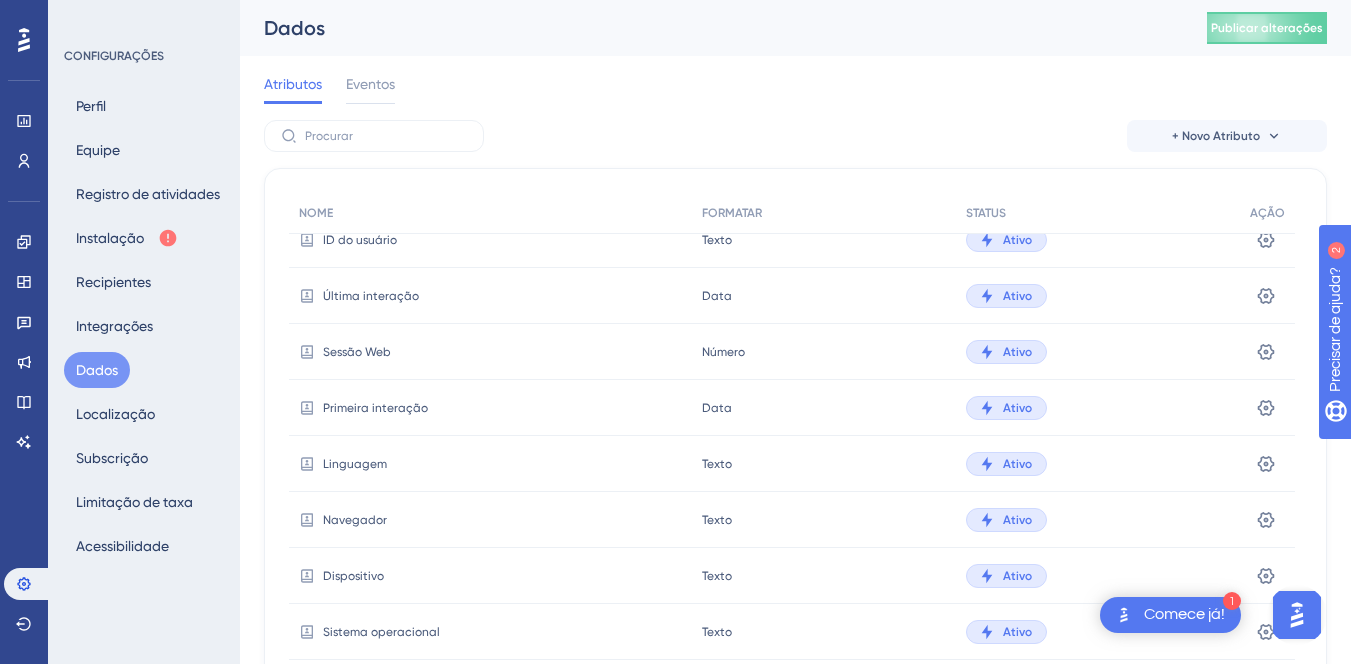 scroll, scrollTop: 0, scrollLeft: 0, axis: both 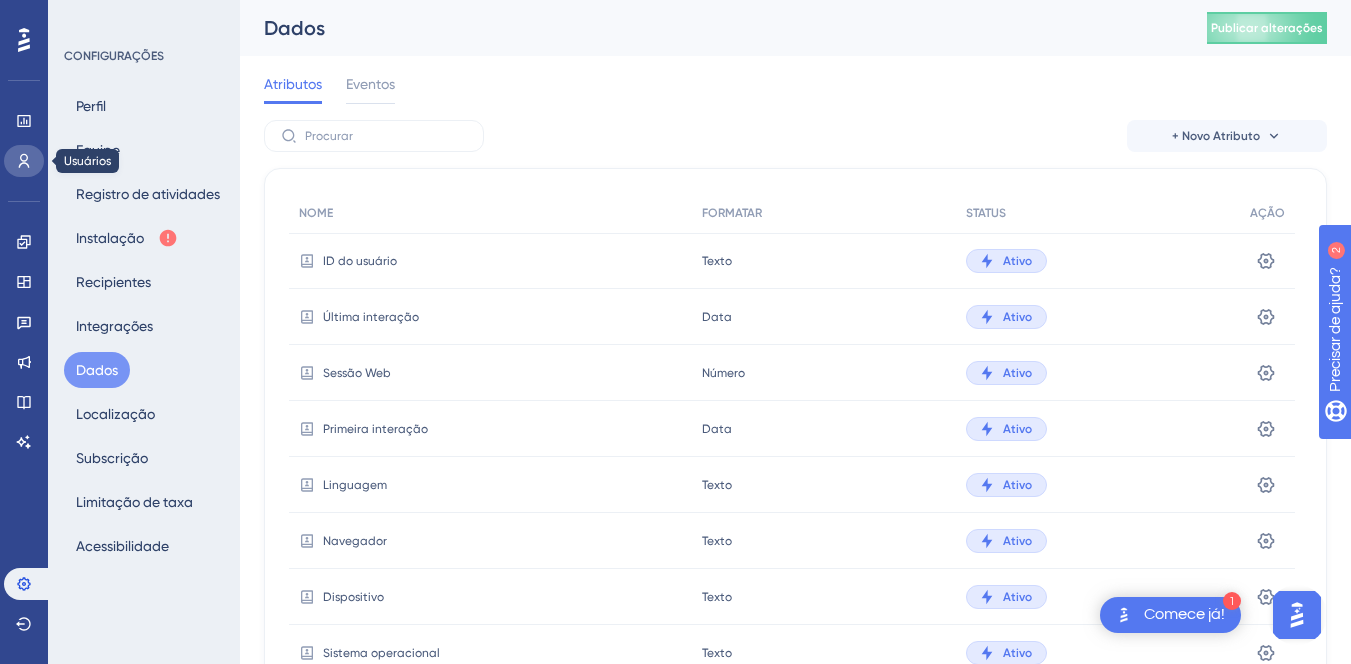 click 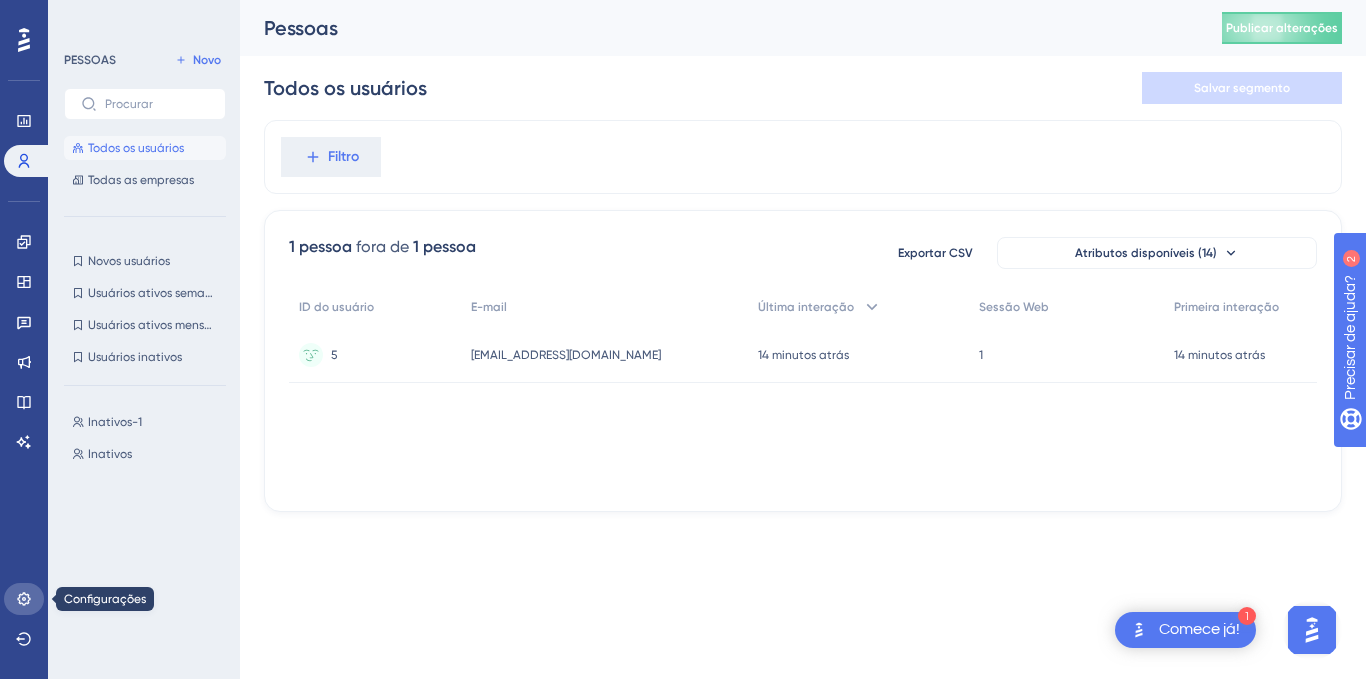 click at bounding box center (24, 599) 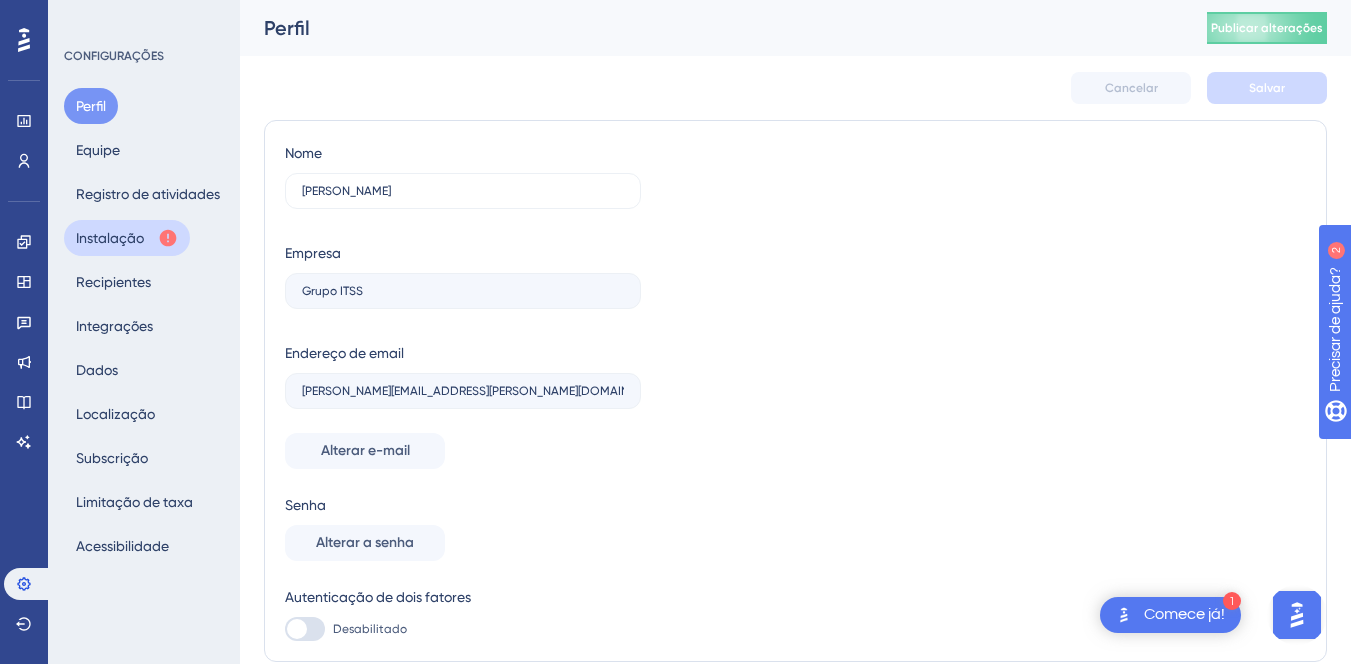 click on "Instalação" at bounding box center (110, 238) 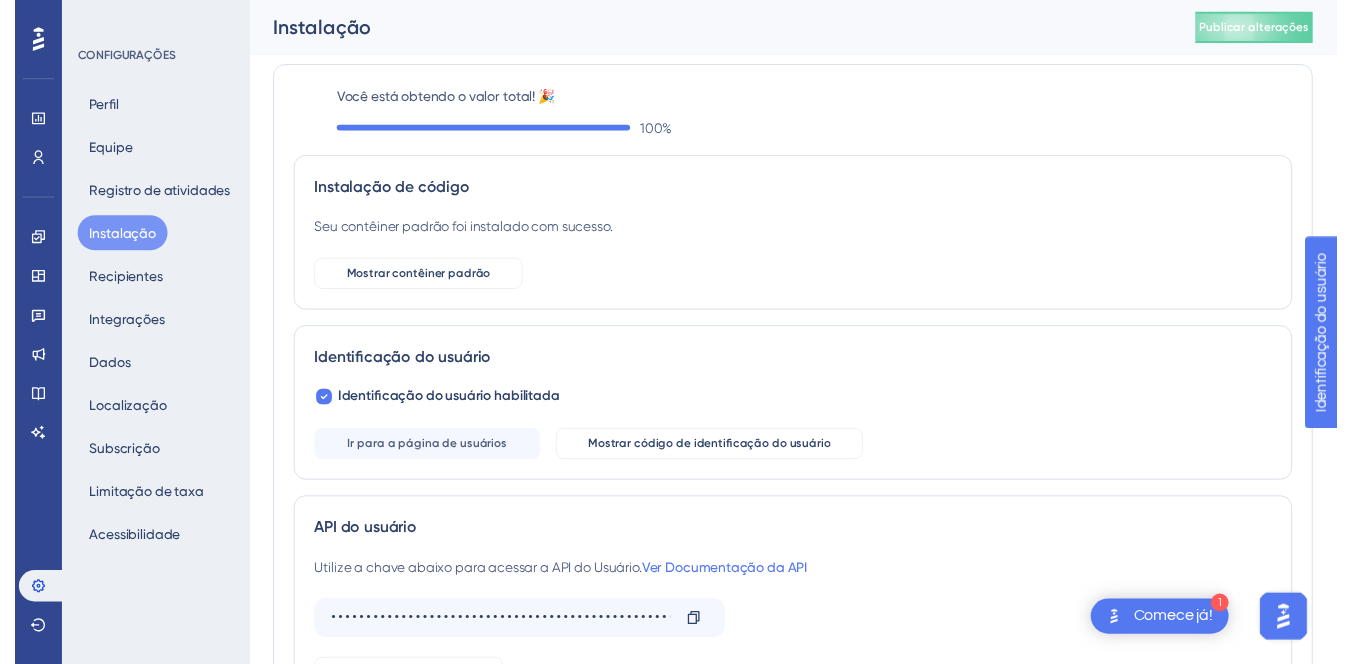 scroll, scrollTop: 0, scrollLeft: 0, axis: both 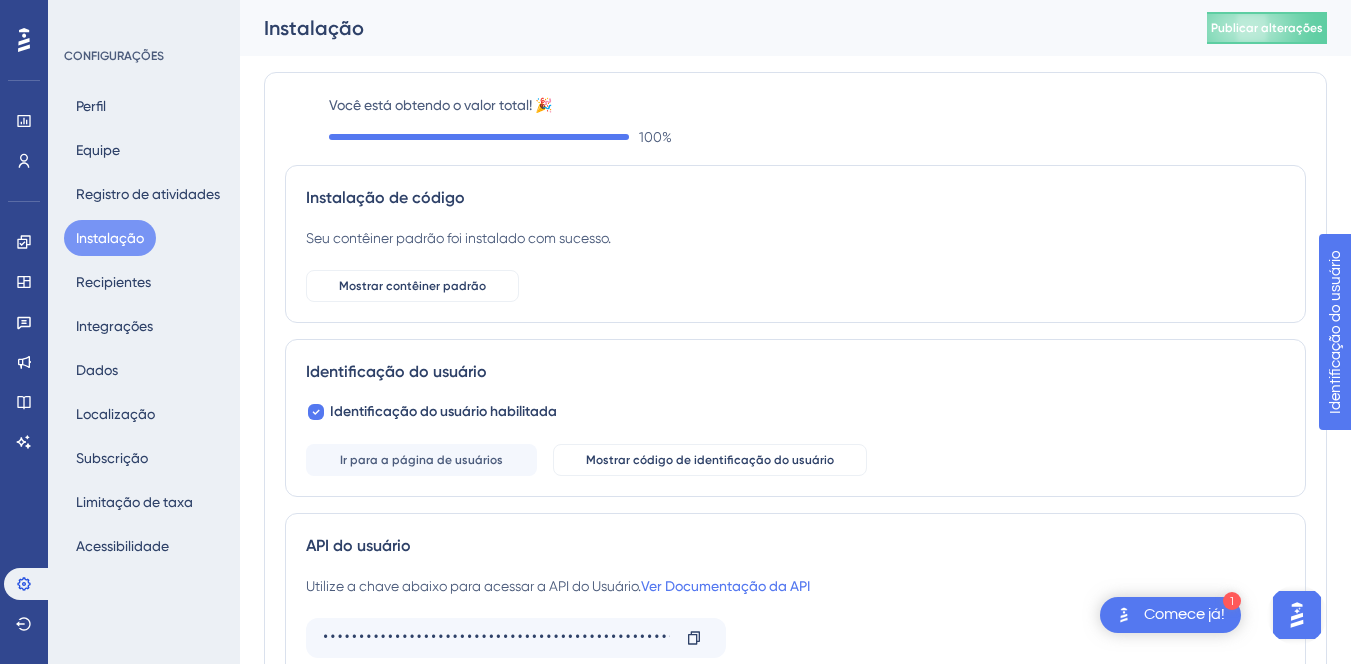 type 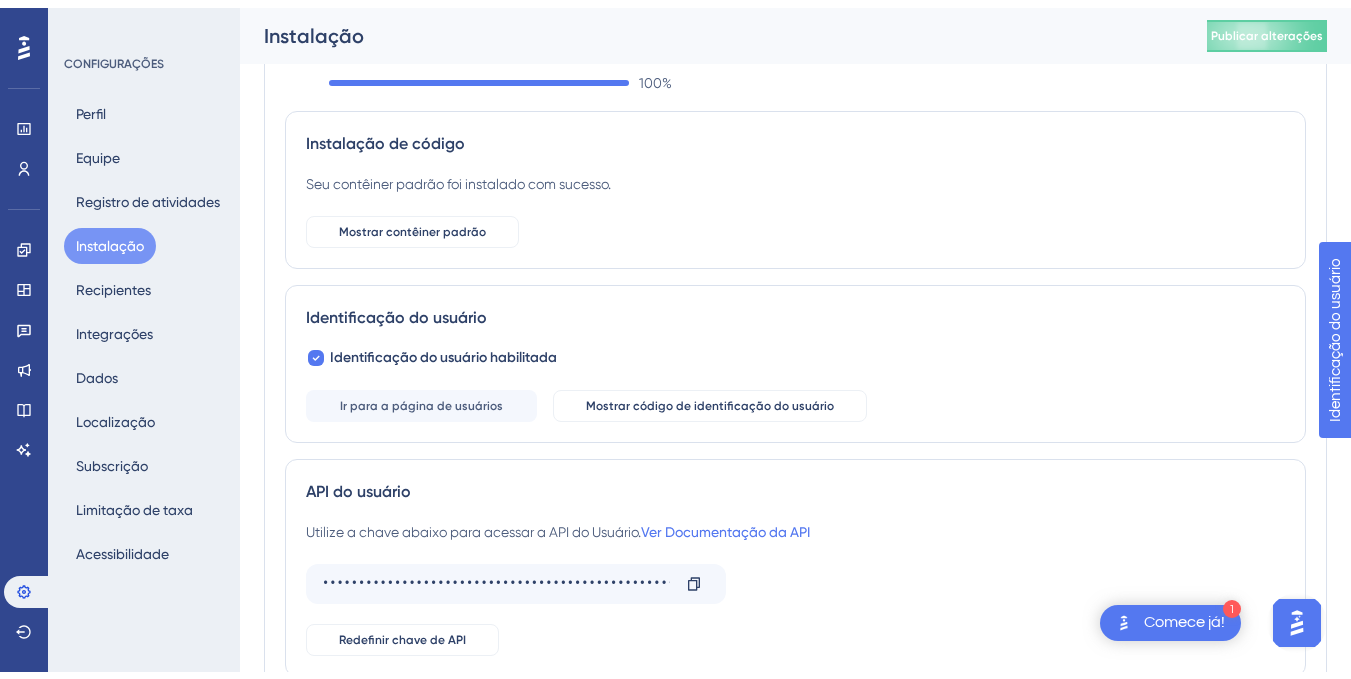 scroll, scrollTop: 100, scrollLeft: 0, axis: vertical 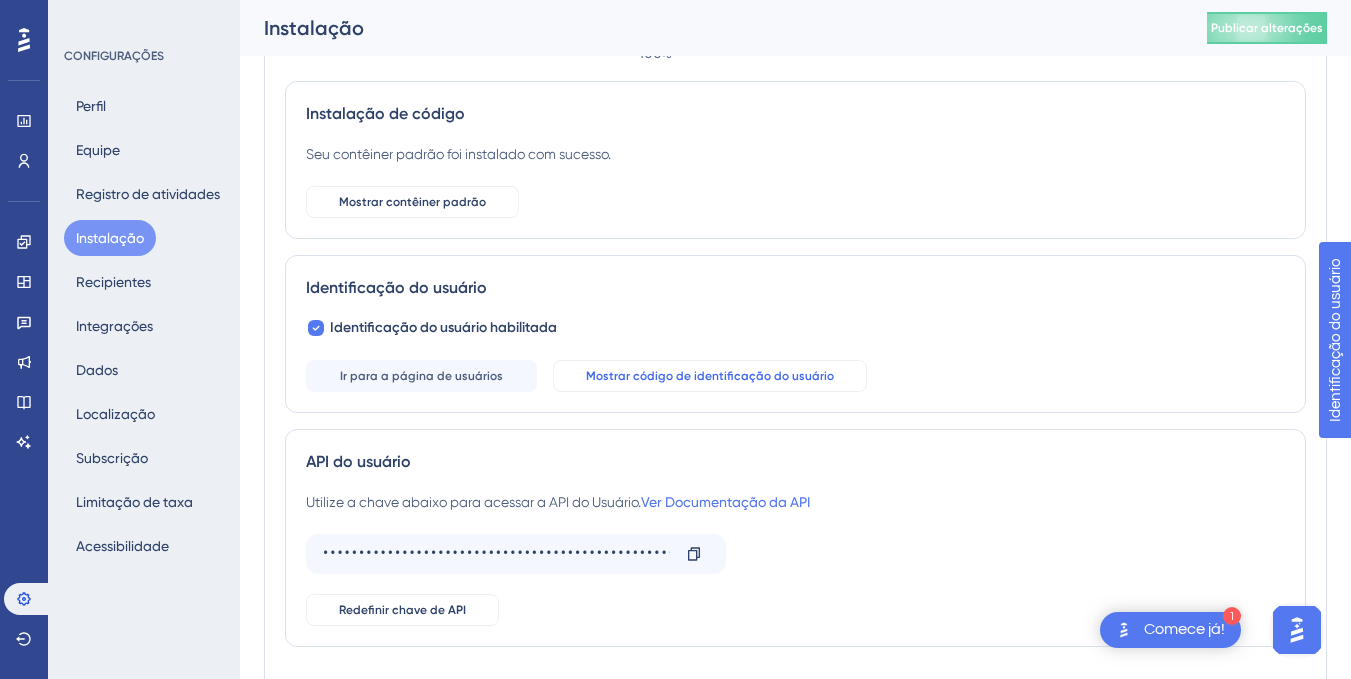 click on "Mostrar código de identificação do usuário" at bounding box center [710, 376] 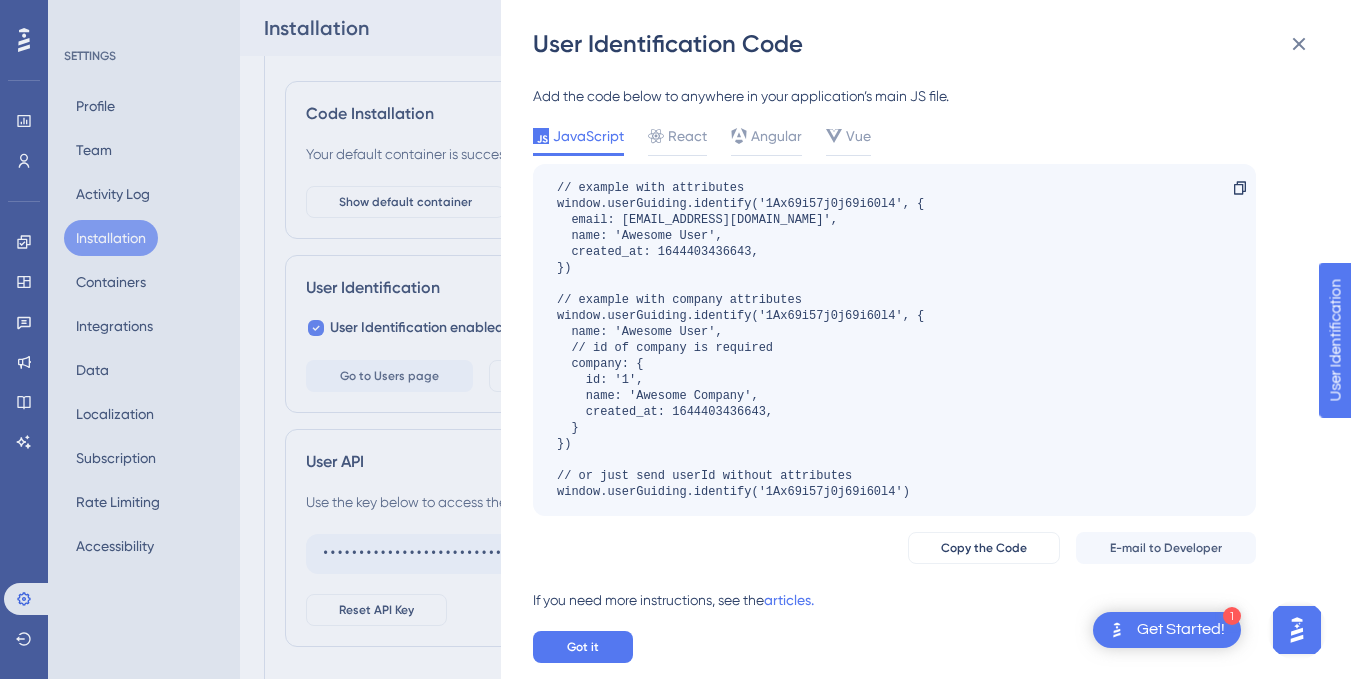 click on "// example with attributes
window.userGuiding.identify('1Ax69i57j0j69i60l4', {
email: 'user@awesome.com',
name: 'Awesome User',
created_at: 1644403436643,
})
// example with company attributes
window.userGuiding.identify('1Ax69i57j0j69i60l4', {
name: 'Awesome User',
// id of company is required
company: {
id: '1',
name: 'Awesome Company',
created_at: 1644403436643,
}
})
// or just send userId without attributes
window.userGuiding.identify('1Ax69i57j0j69i60l4')
Copy" at bounding box center [894, 340] 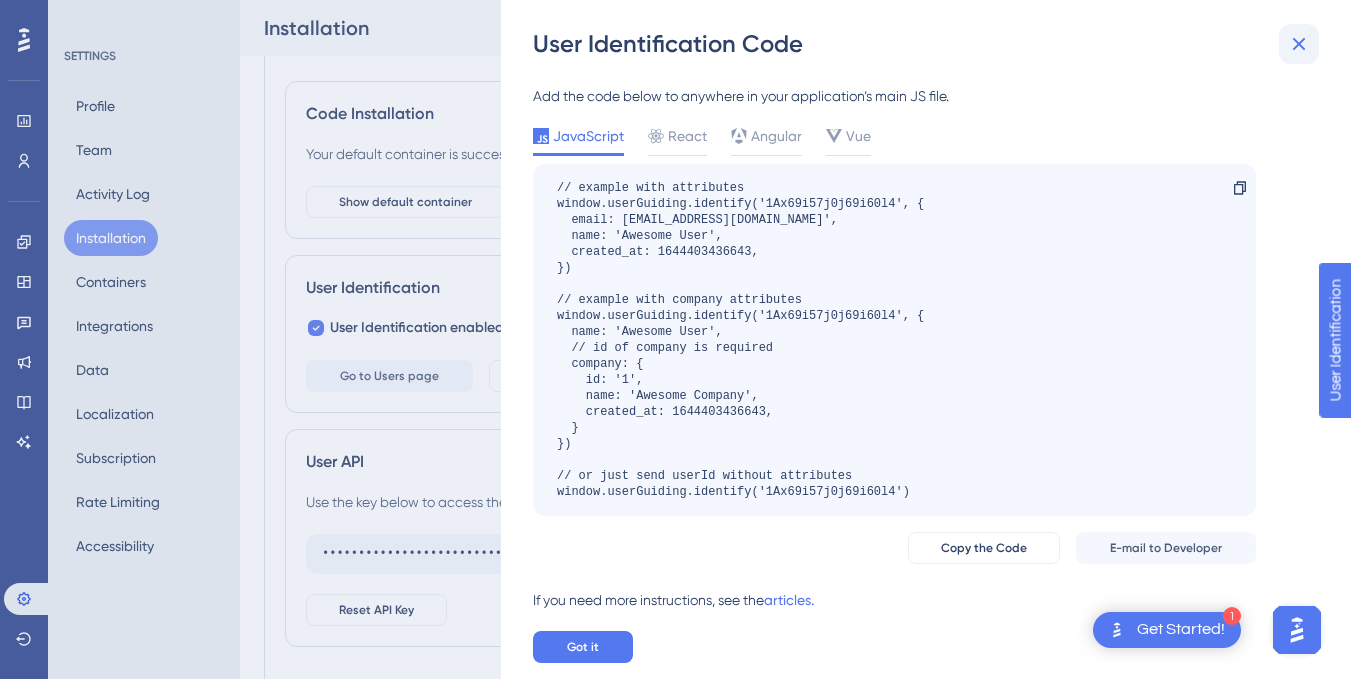click 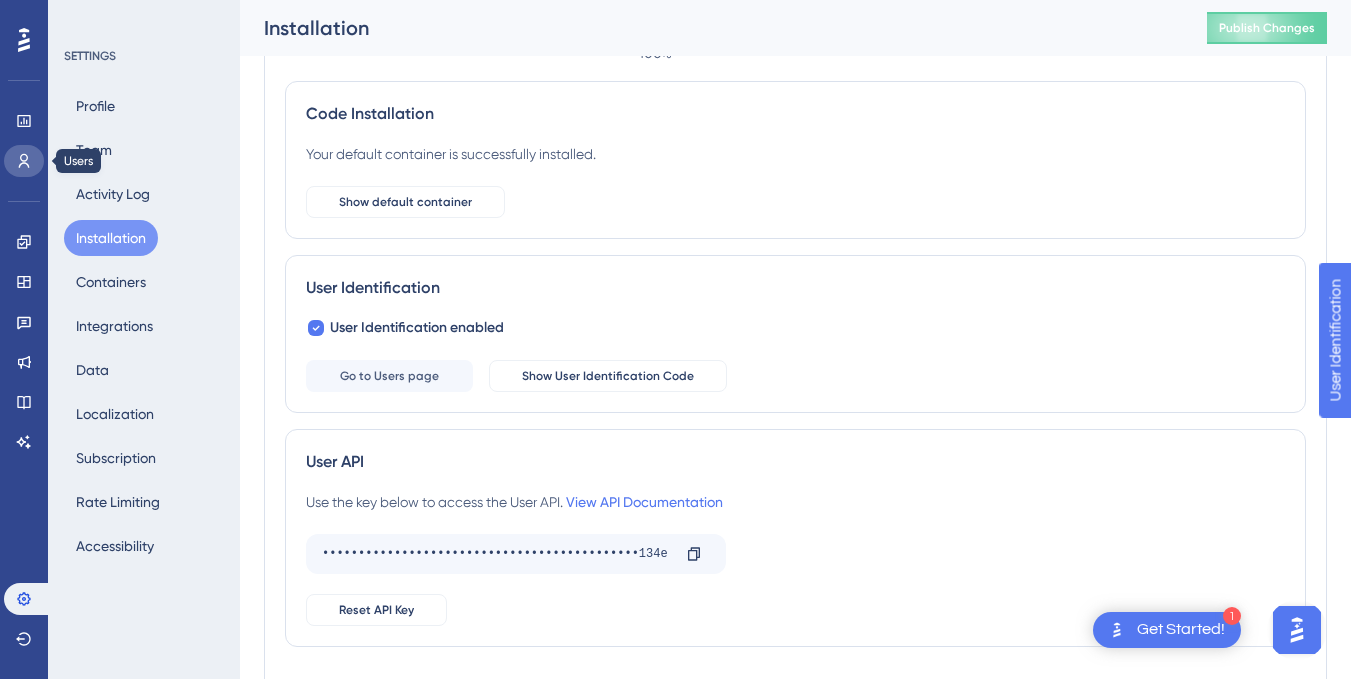 click at bounding box center [24, 161] 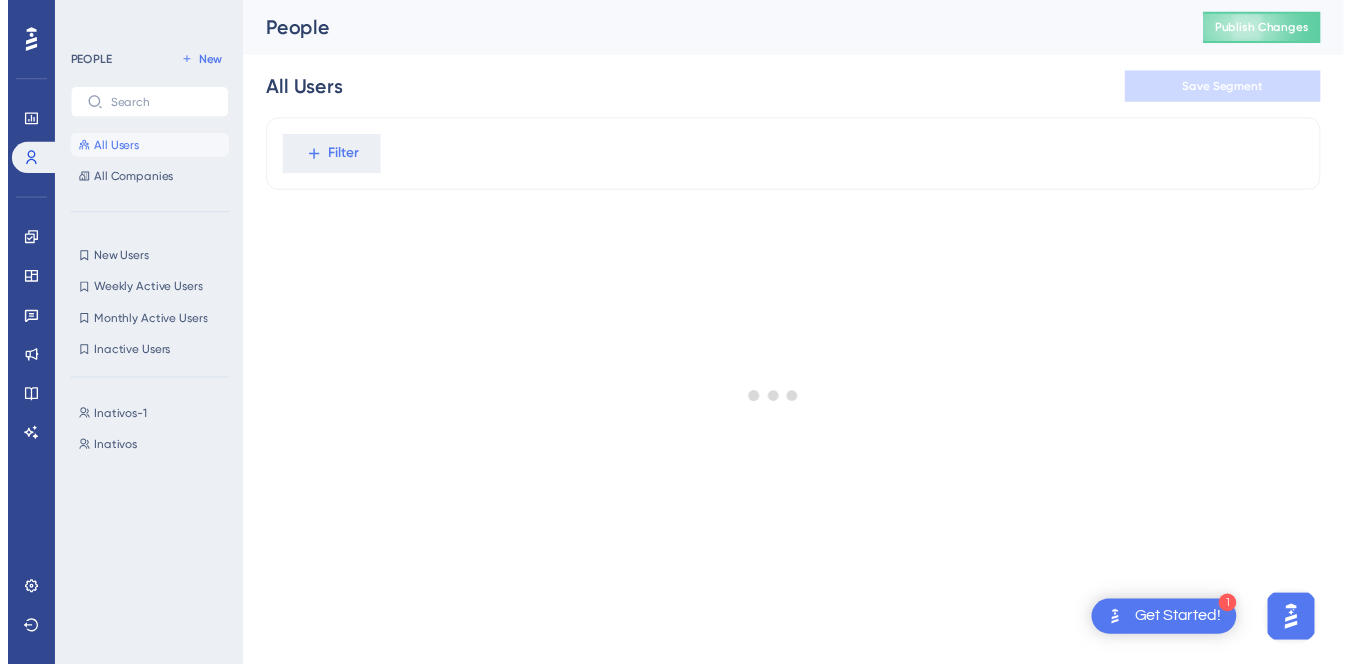 scroll, scrollTop: 0, scrollLeft: 0, axis: both 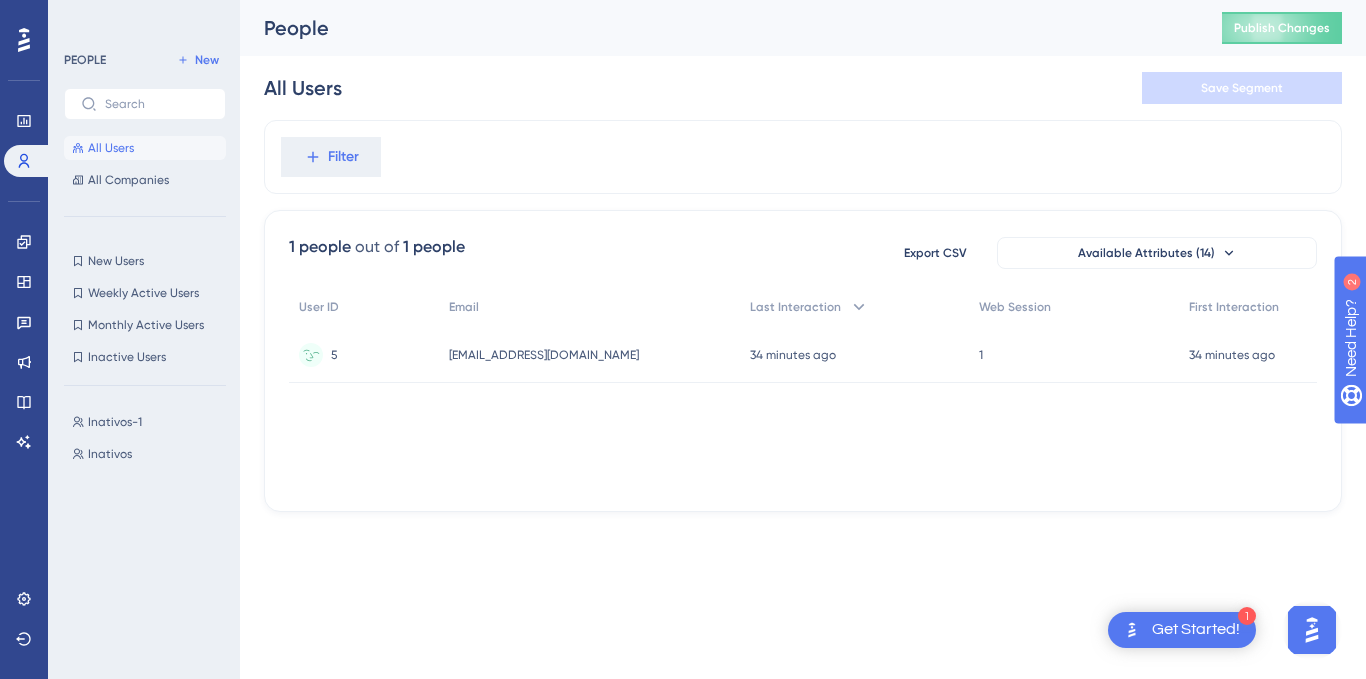 click on "[EMAIL_ADDRESS][DOMAIN_NAME]" at bounding box center [544, 355] 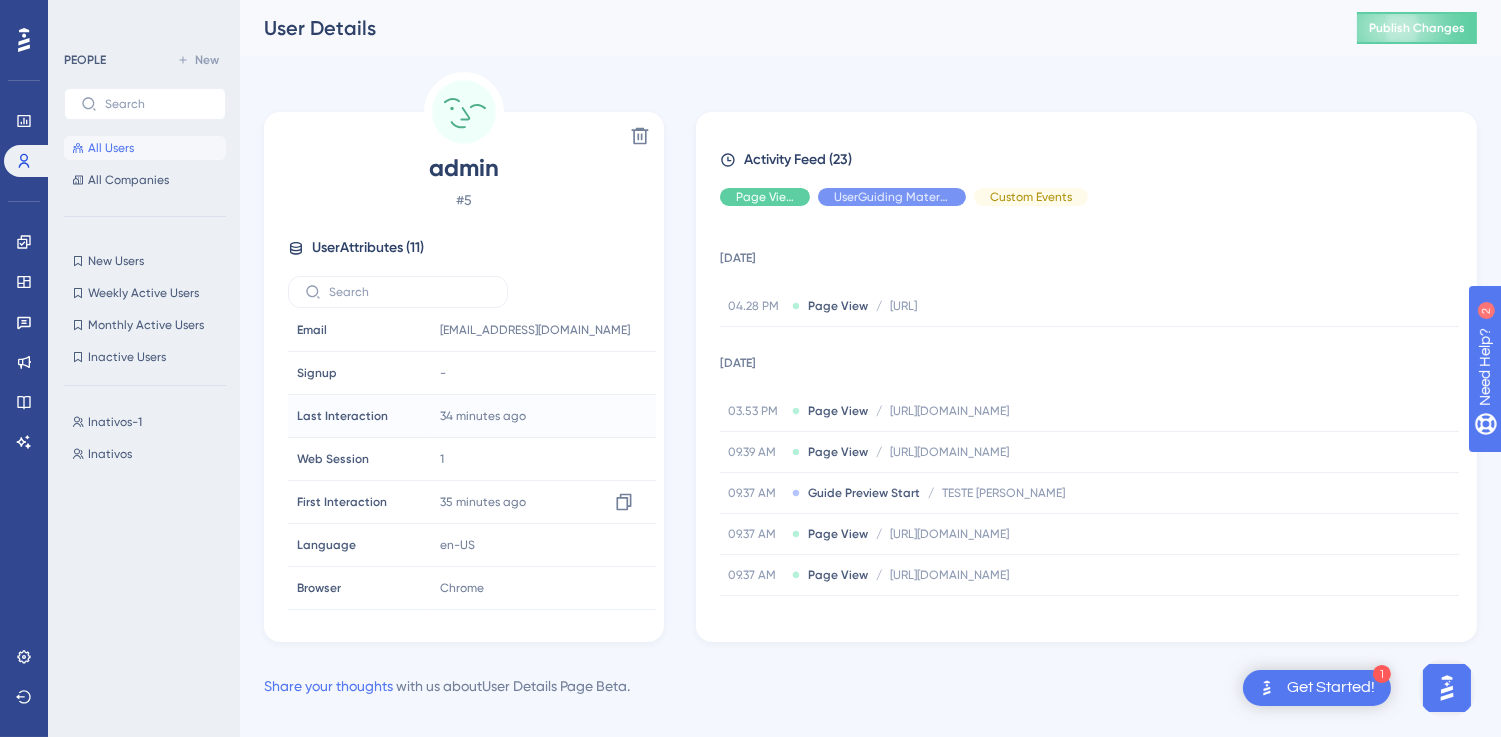 scroll, scrollTop: 0, scrollLeft: 0, axis: both 